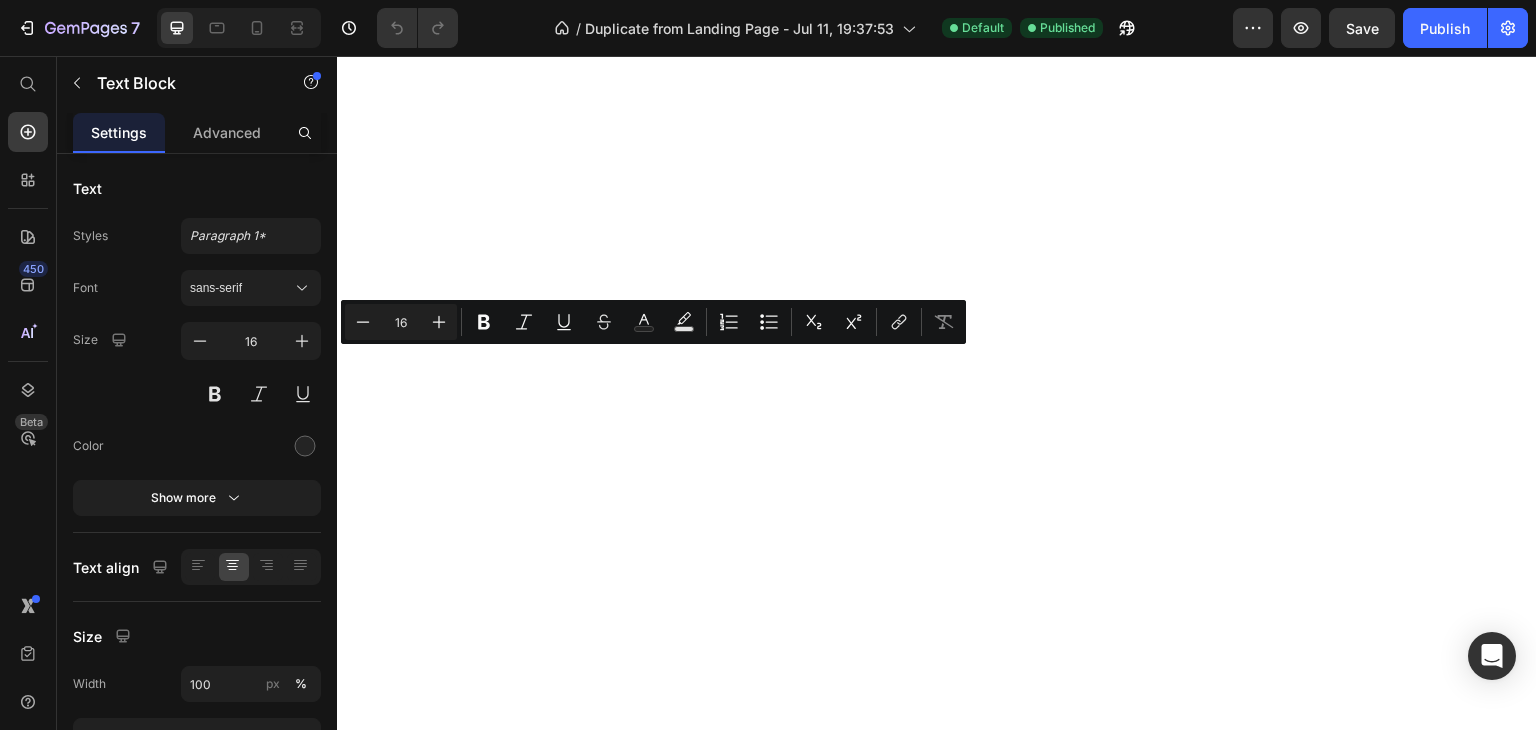 scroll, scrollTop: 0, scrollLeft: 0, axis: both 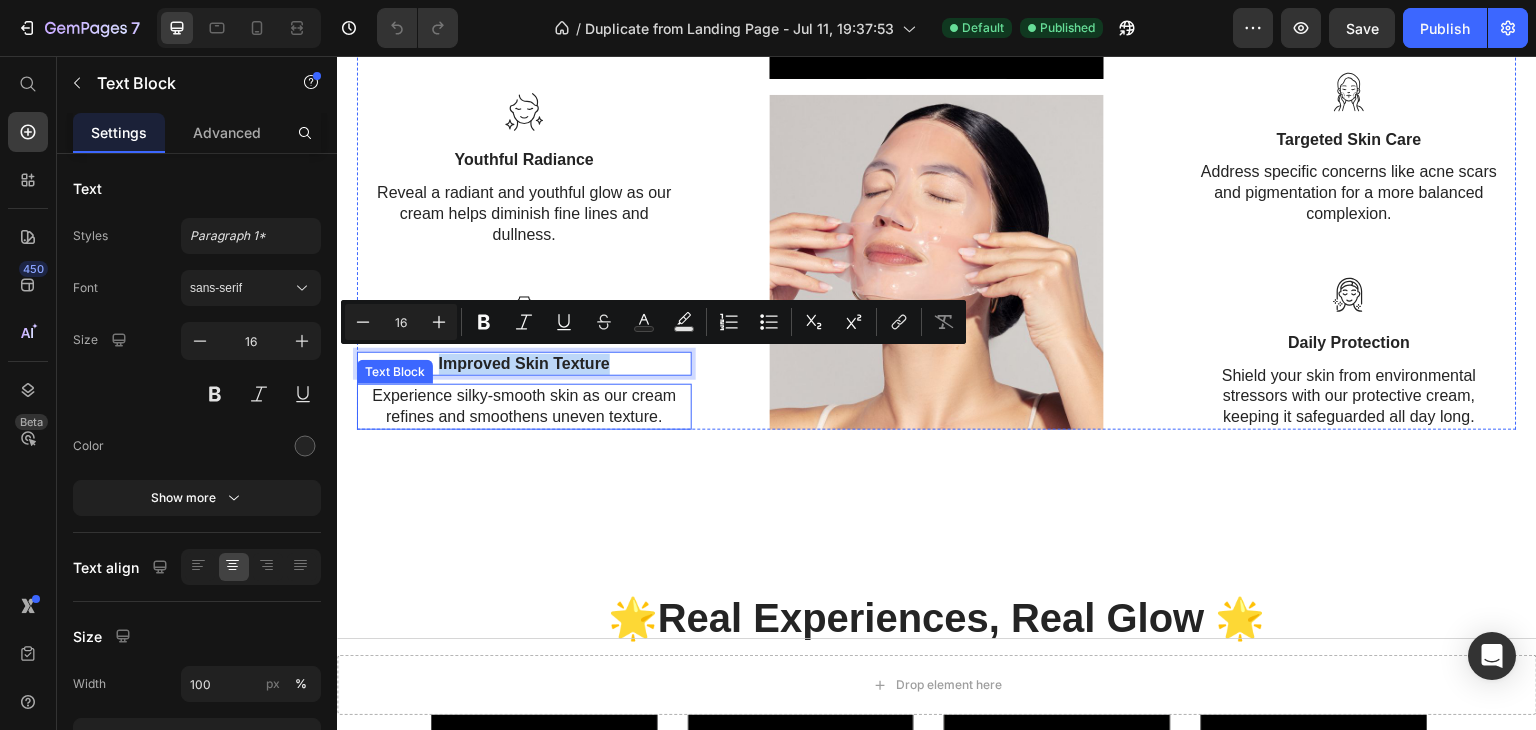 click on "Experience silky-smooth skin as our cream refines and smoothens uneven texture." at bounding box center [524, 407] 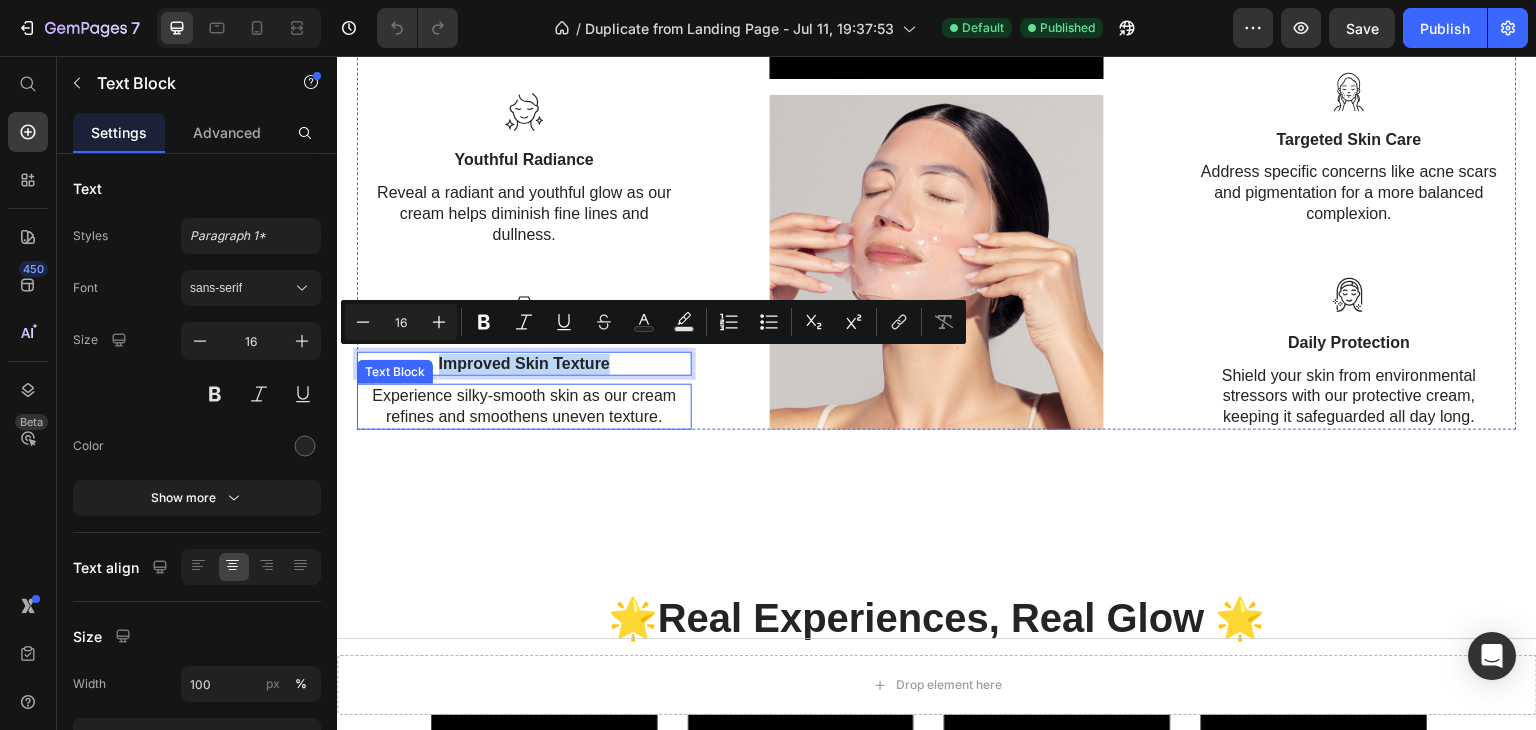 click on "Experience silky-smooth skin as our cream refines and smoothens uneven texture." at bounding box center (524, 407) 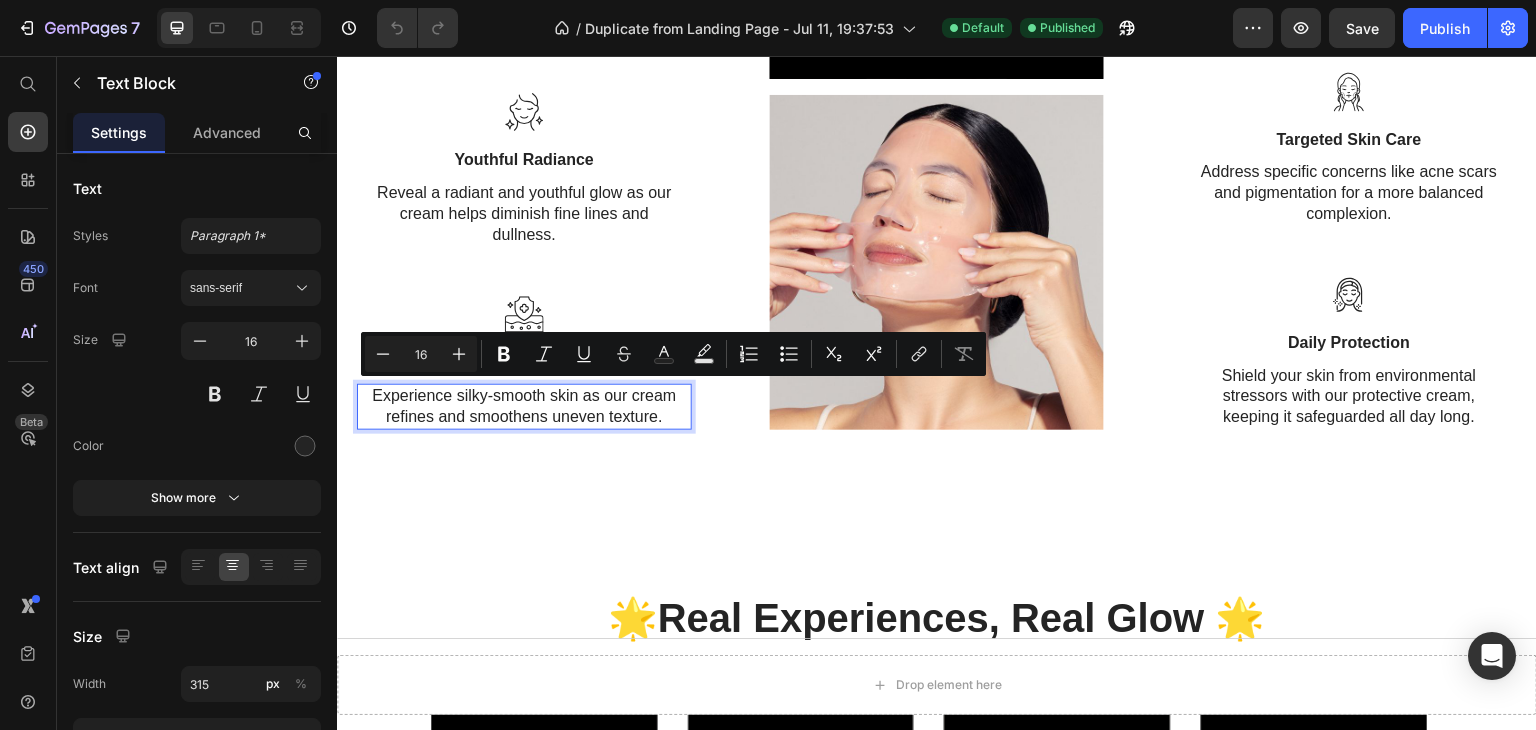 click on "Experience silky-smooth skin as our cream refines and smoothens uneven texture." at bounding box center [524, 407] 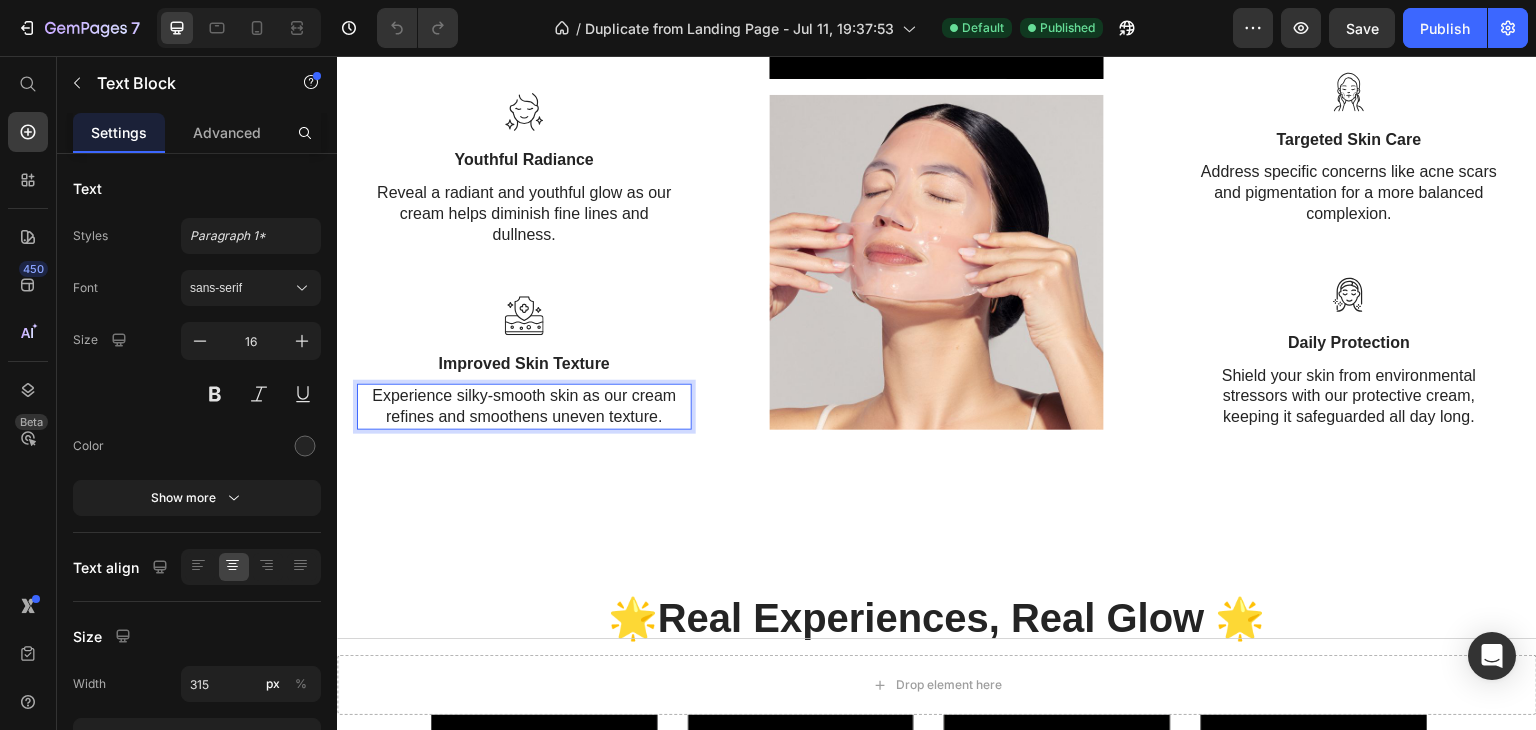 click on "Experience silky-smooth skin as our cream refines and smoothens uneven texture." at bounding box center [524, 407] 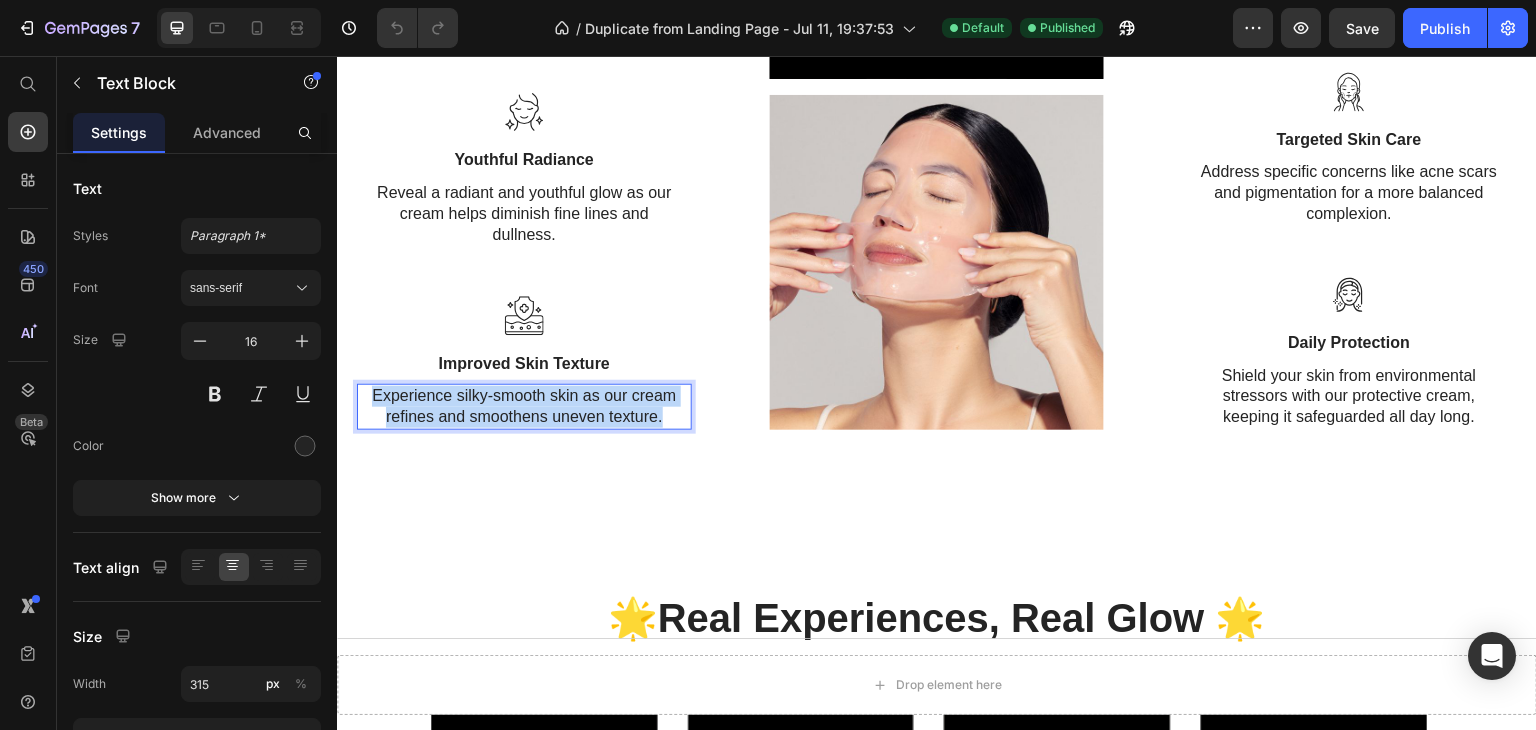 click on "Experience silky-smooth skin as our cream refines and smoothens uneven texture." at bounding box center [524, 407] 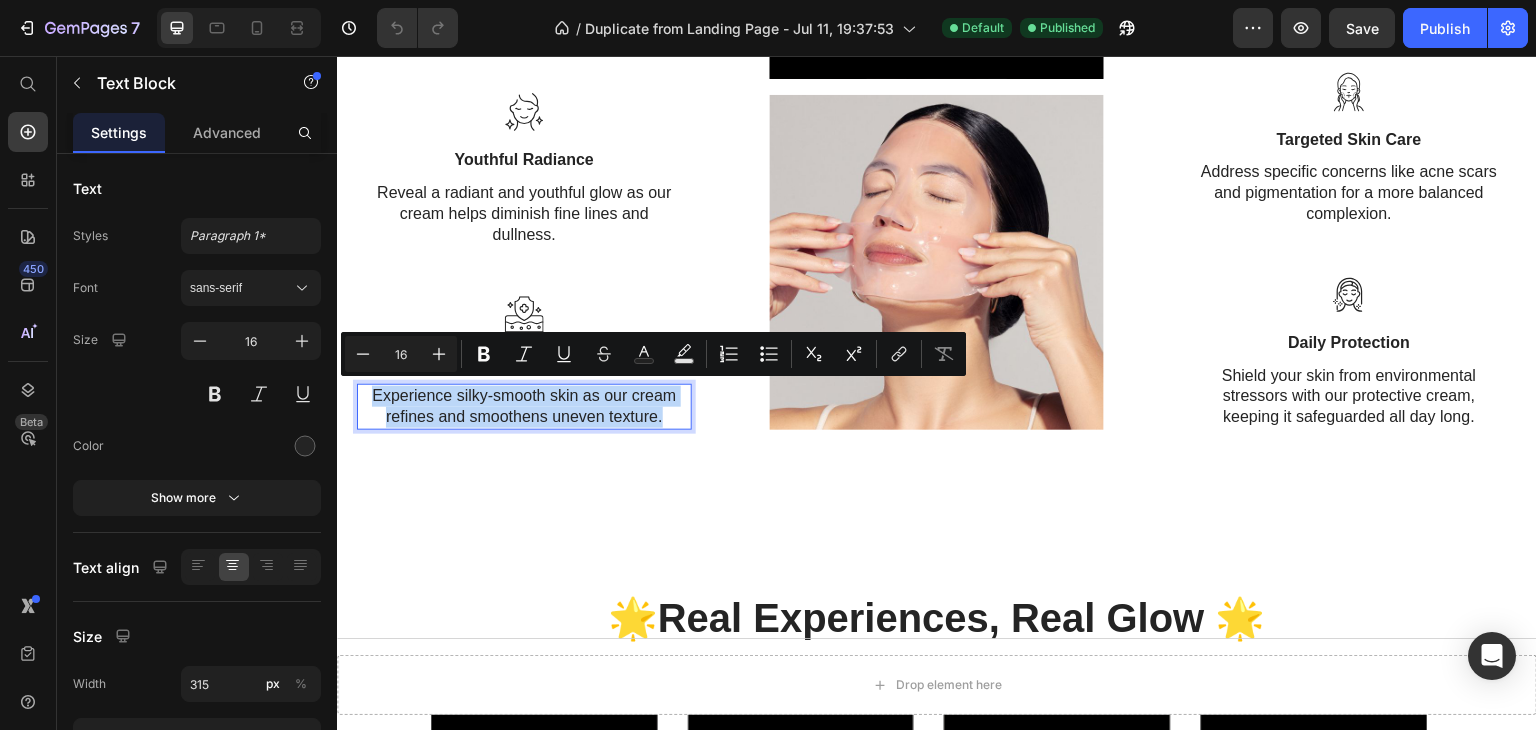 click on "Experience silky-smooth skin as our cream refines and smoothens uneven texture." at bounding box center [524, 407] 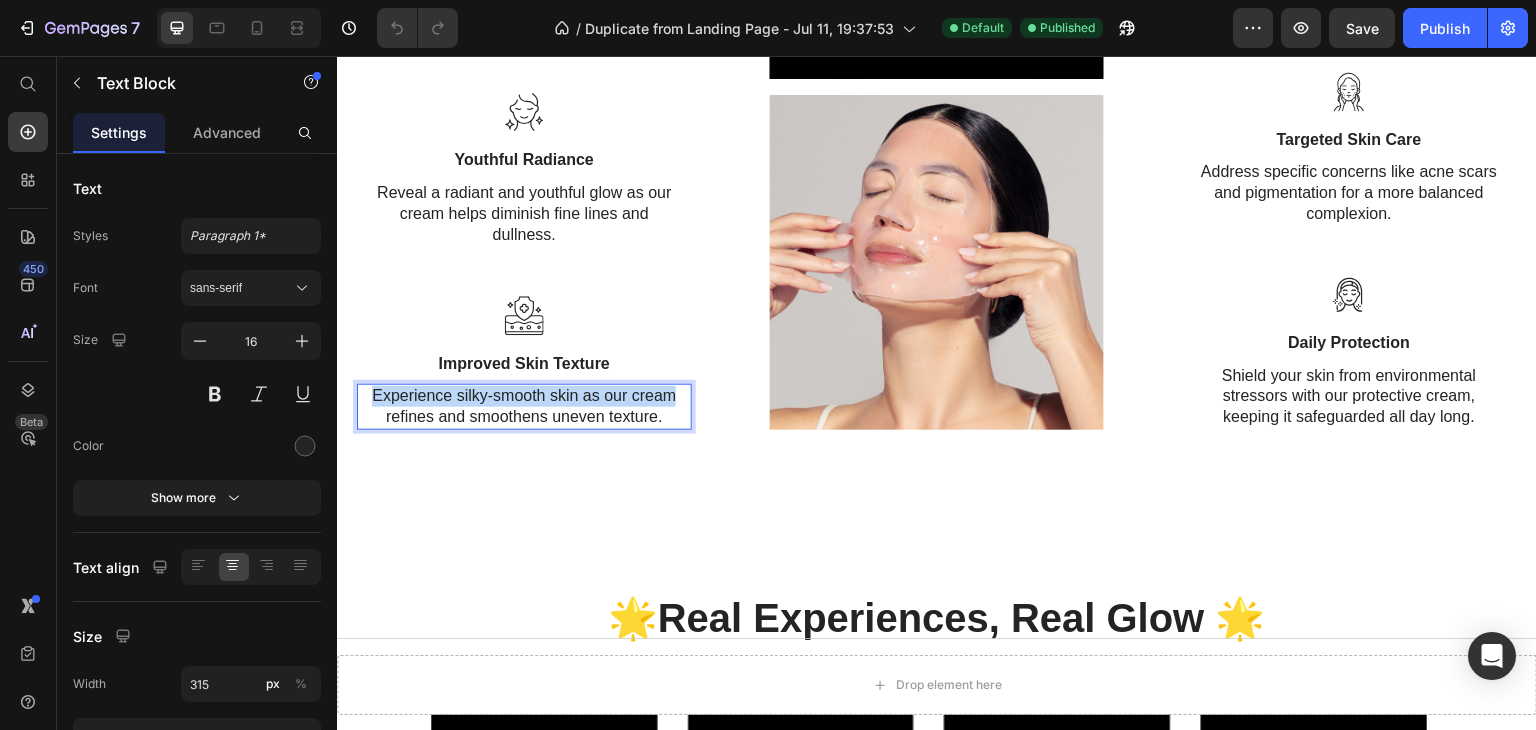 click on "Experience silky-smooth skin as our cream refines and smoothens uneven texture." at bounding box center (524, 407) 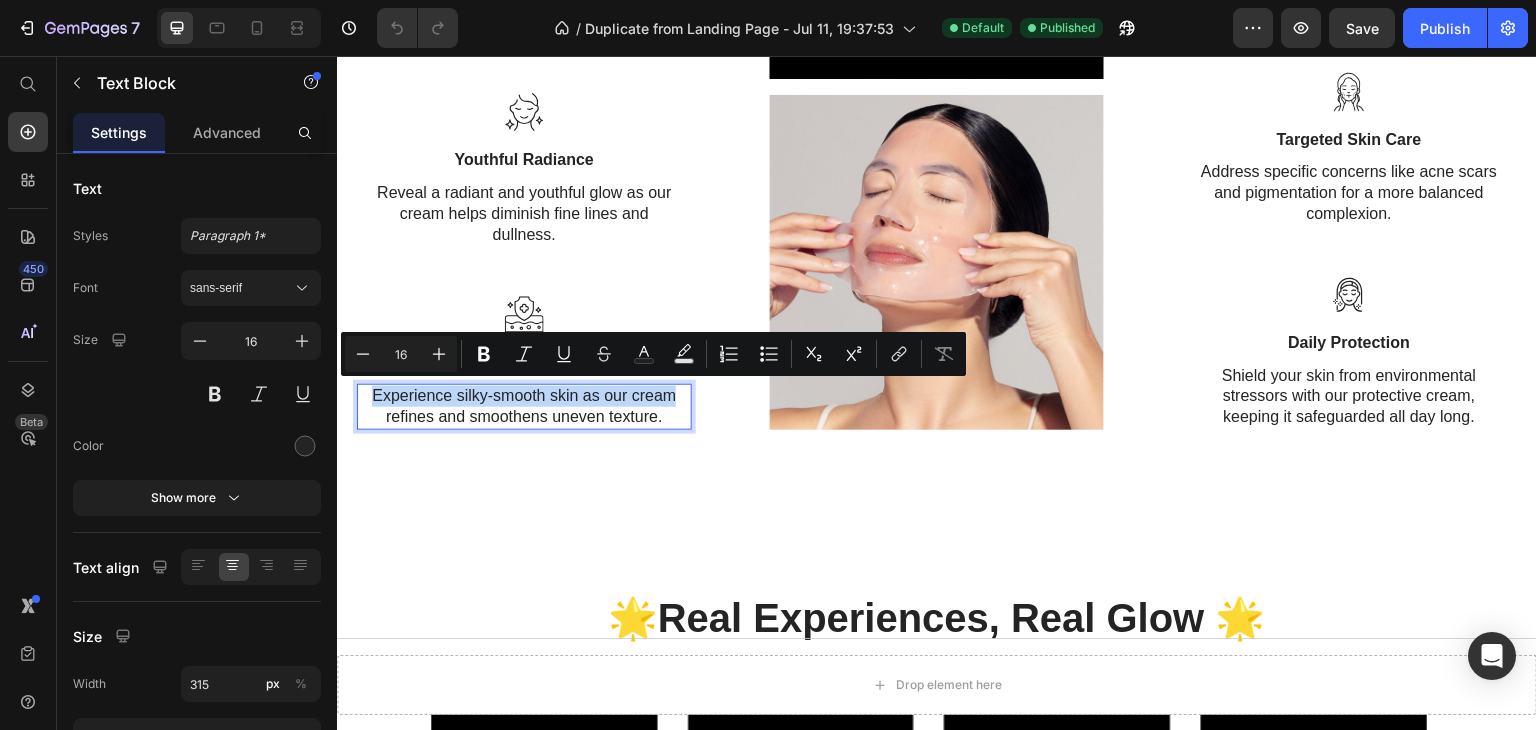 click on "Experience silky-smooth skin as our cream refines and smoothens uneven texture." at bounding box center (524, 407) 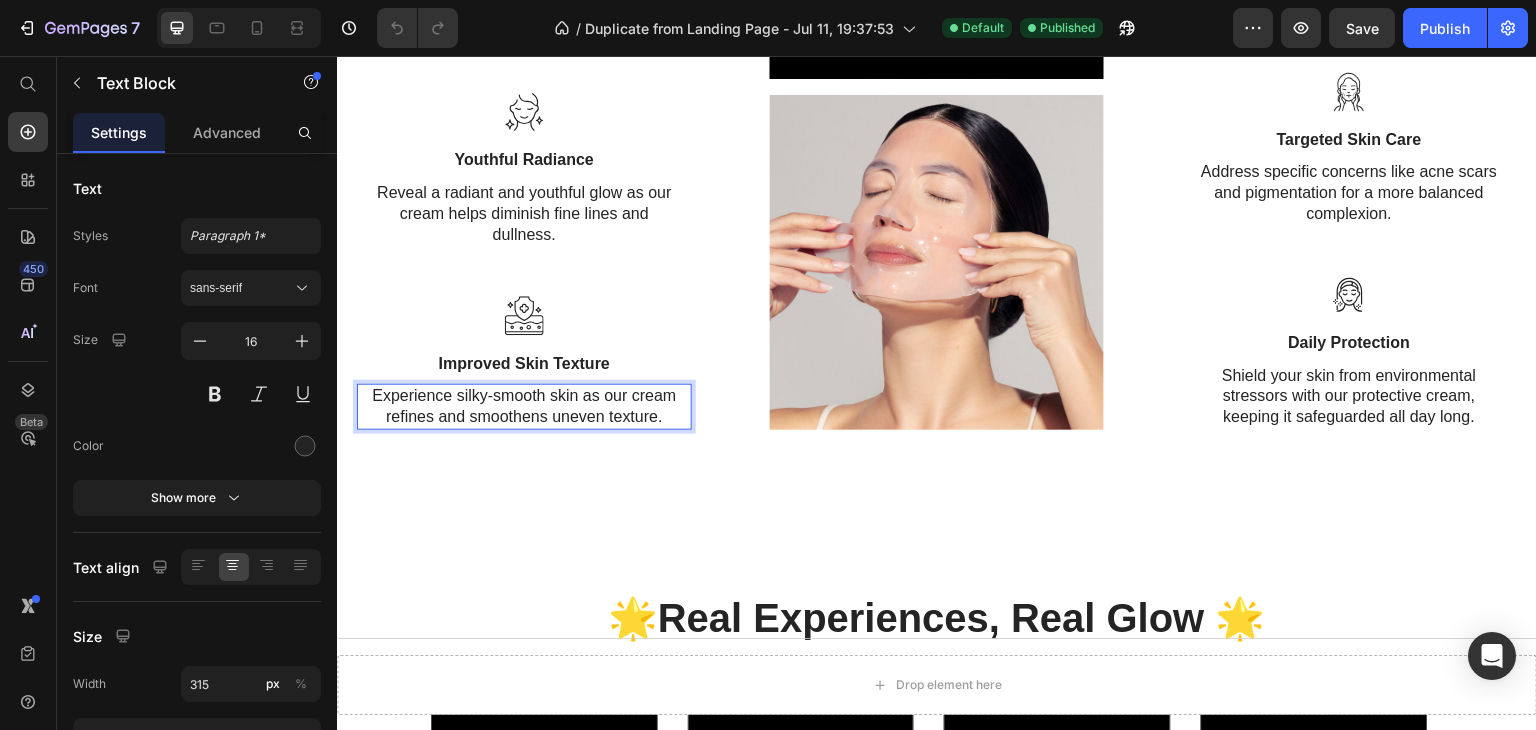click on "Experience silky-smooth skin as our cream refines and smoothens uneven texture." at bounding box center (524, 407) 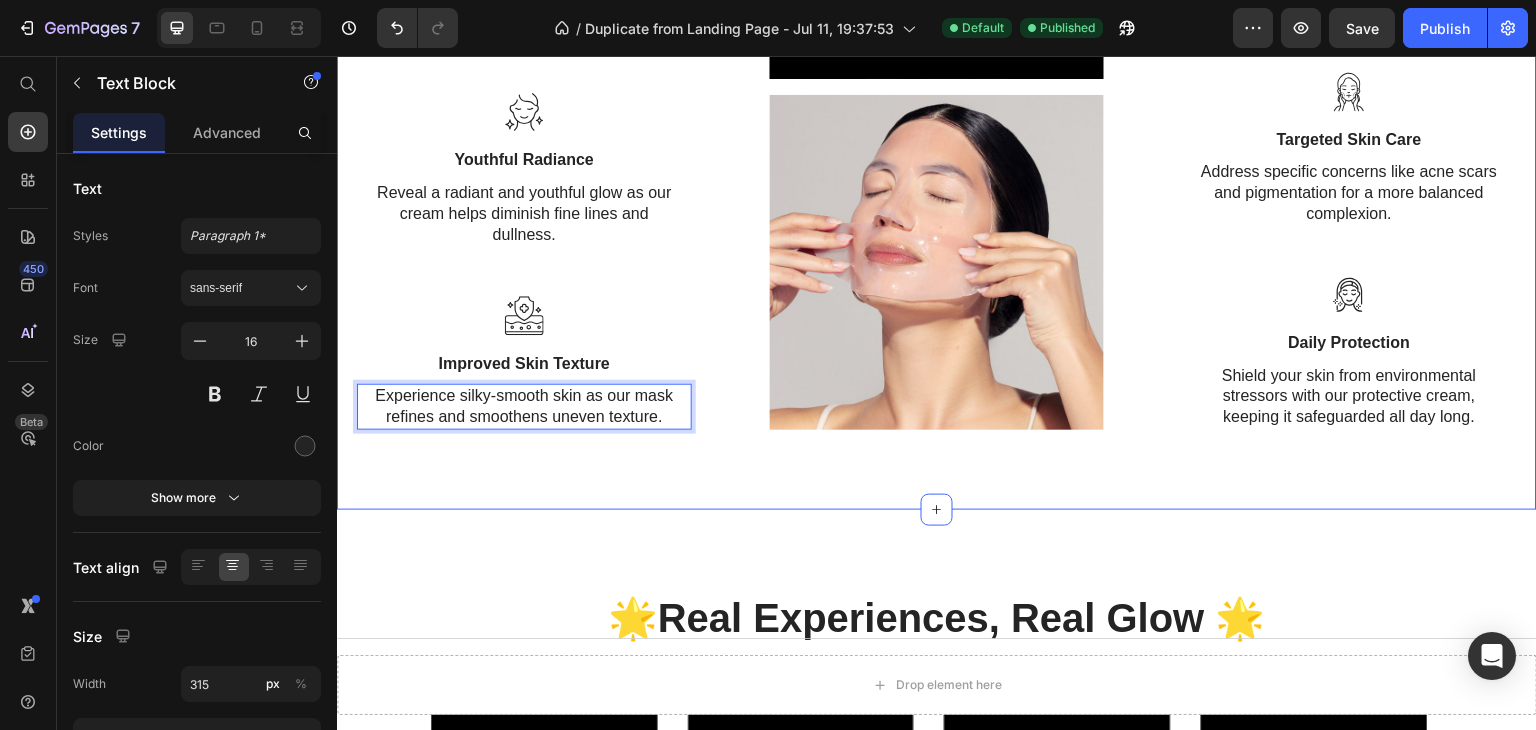 click on "✨Reveal Your Best Skin✨ Heading
Icon Deep Hydration Text Block Give your skin the moisture it craves with our soothing peel-off mask. Text Block
Icon Youthful Radiance Text Block Reveal a radiant and youthful glow as our cream helps diminish fine lines and dullness. Text Block
Icon Improved Skin Texture Text Block Experience silky-smooth skin as our mask refines and smoothens uneven texture. Text Block   0 Video Image
Icon Enhanced Elasticity Text Block Firm up your skin's appearance with our advanced formula, promoting a lifted and toned look. Text Block
Icon Targeted Skin Care Text Block Address specific concerns like acne scars and pigmentation for a more balanced complexion. Text Block
Icon Daily Protection Row" at bounding box center [937, 97] 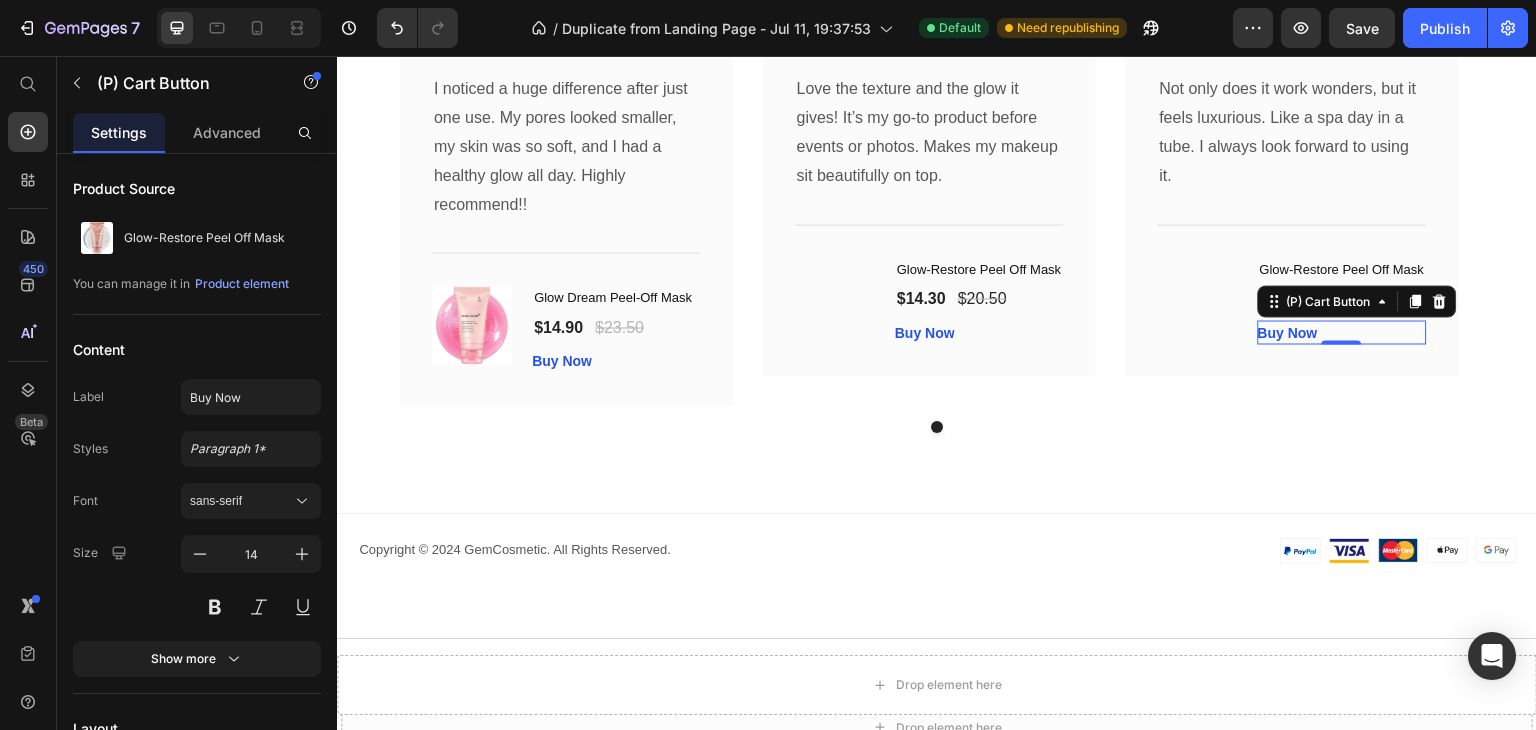scroll, scrollTop: 3930, scrollLeft: 0, axis: vertical 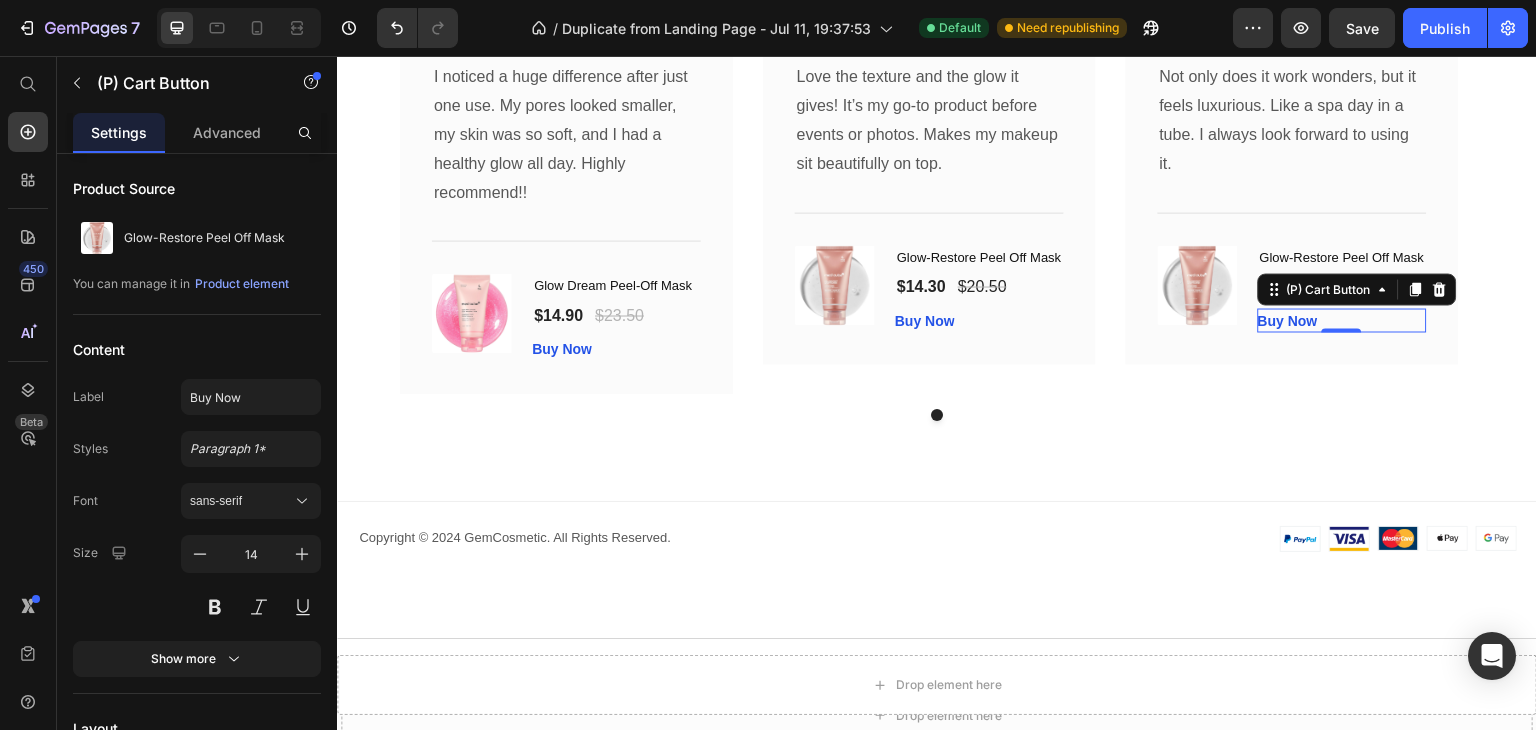 click at bounding box center (1198, 285) 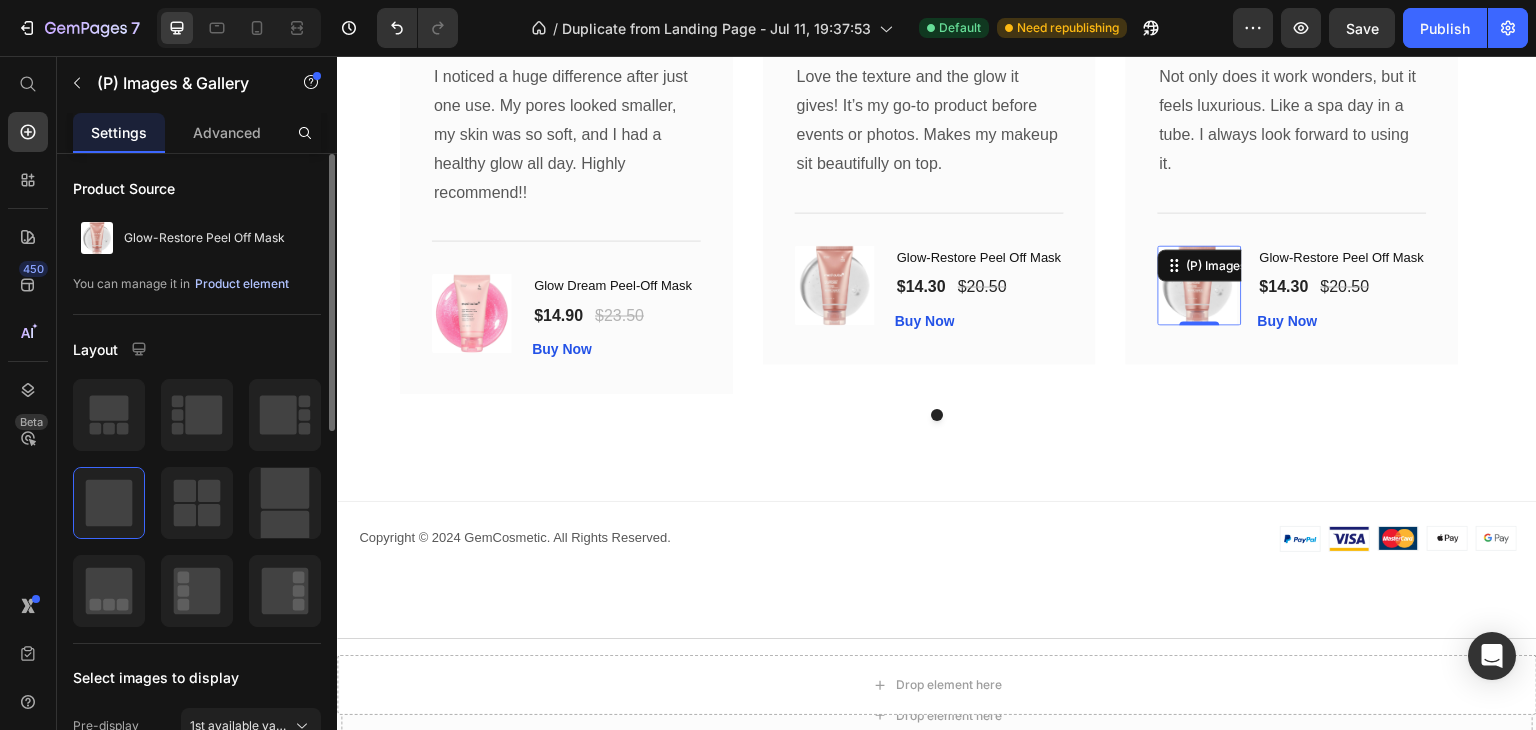 click on "Product element" at bounding box center (242, 284) 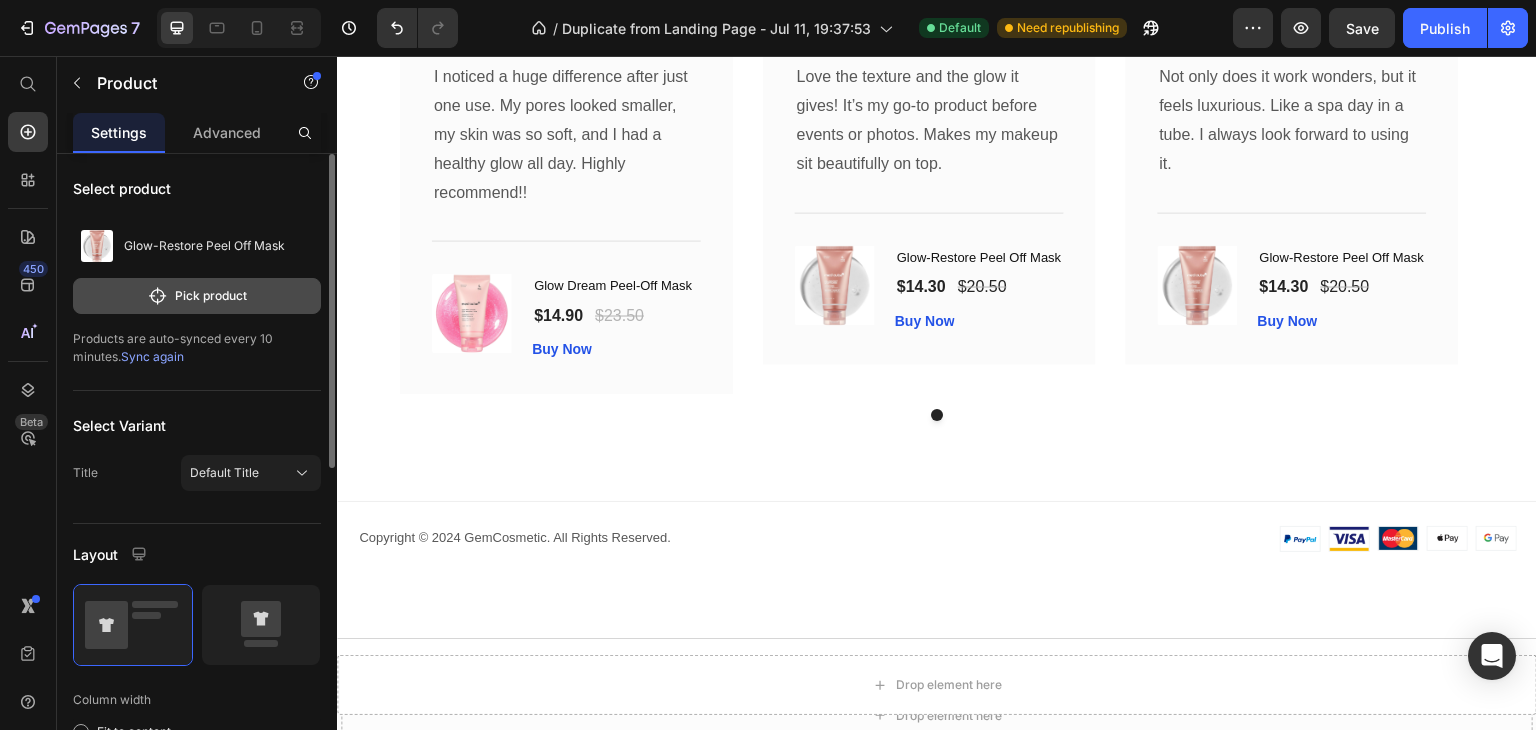 click on "Pick product" at bounding box center [197, 296] 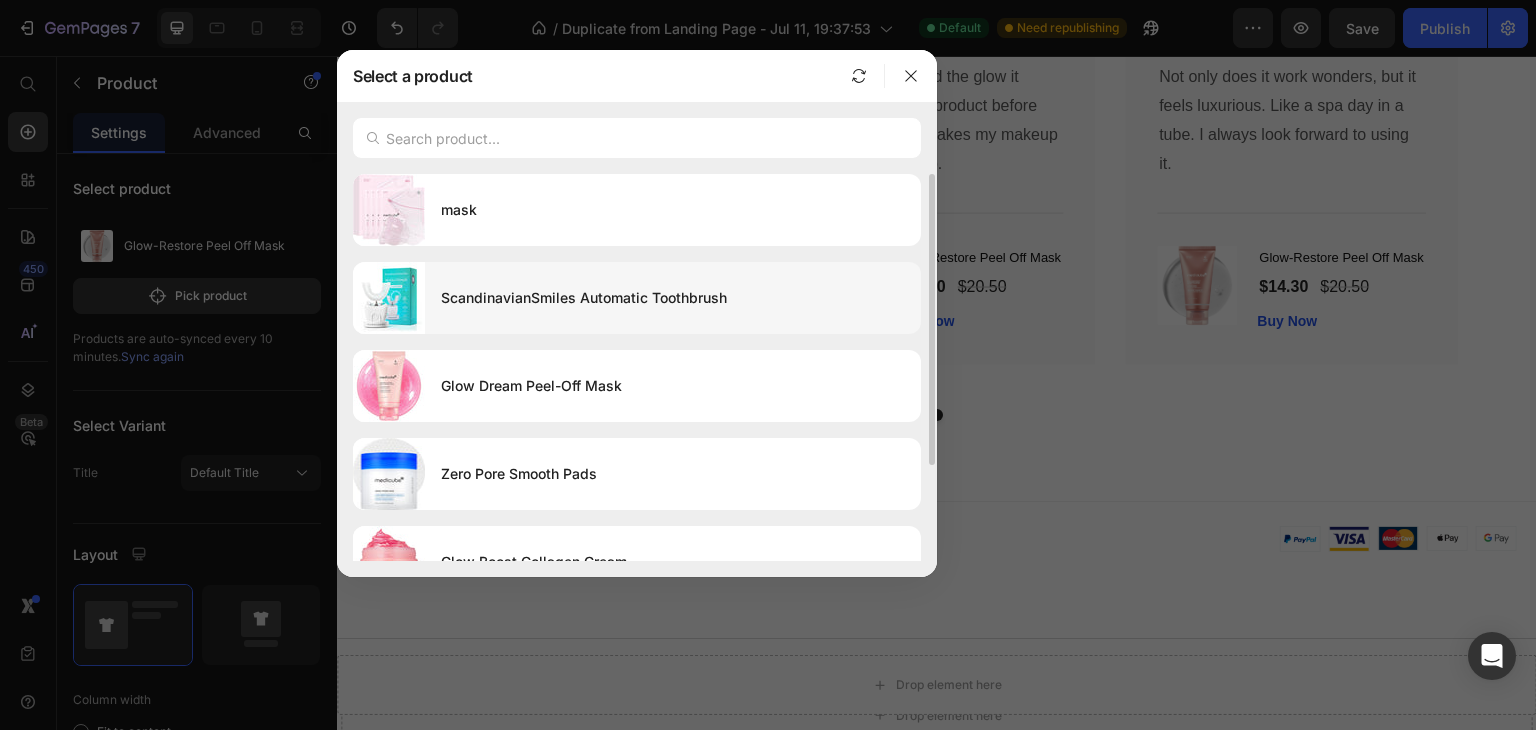 click on "ScandinavianSmiles Automatic Toothbrush" at bounding box center (673, 298) 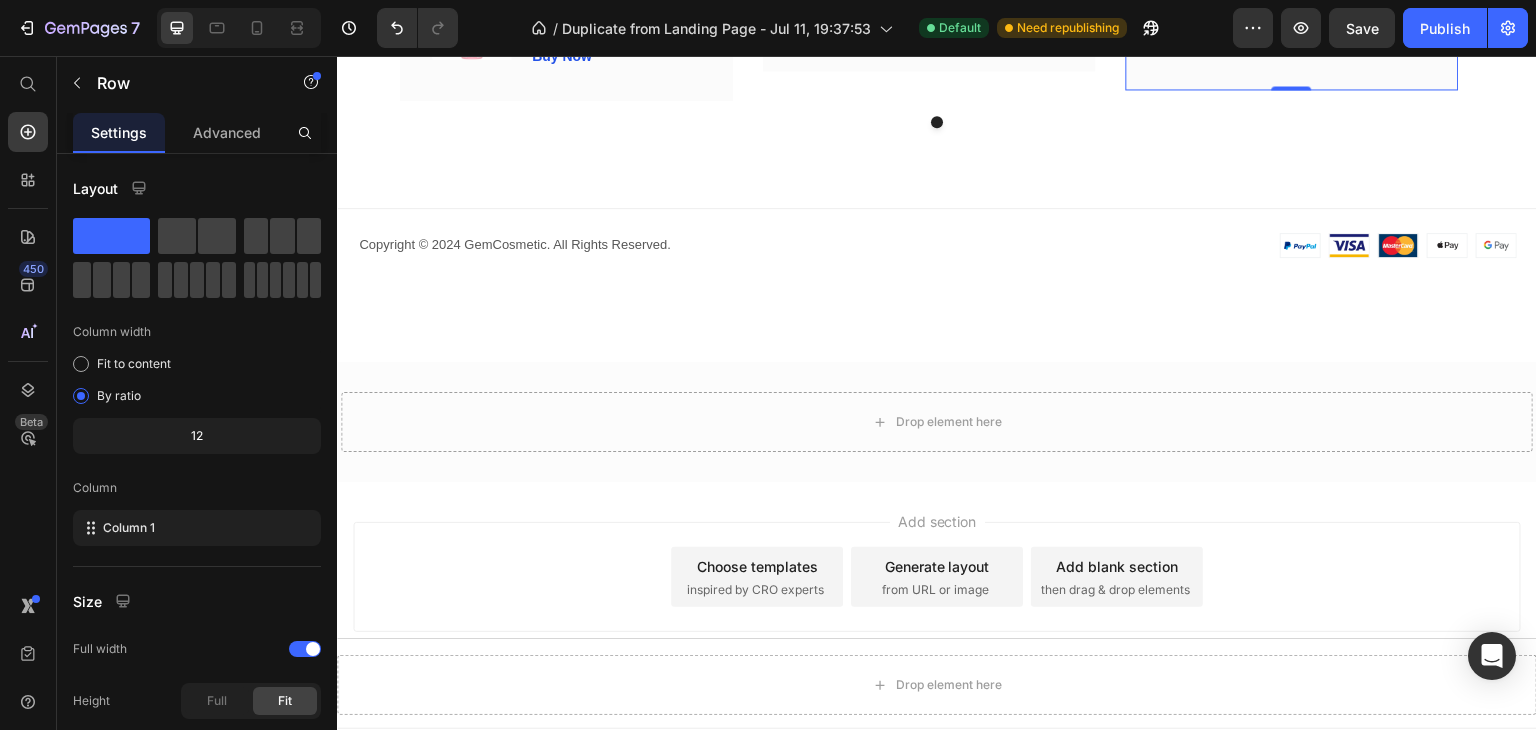 scroll, scrollTop: 4271, scrollLeft: 0, axis: vertical 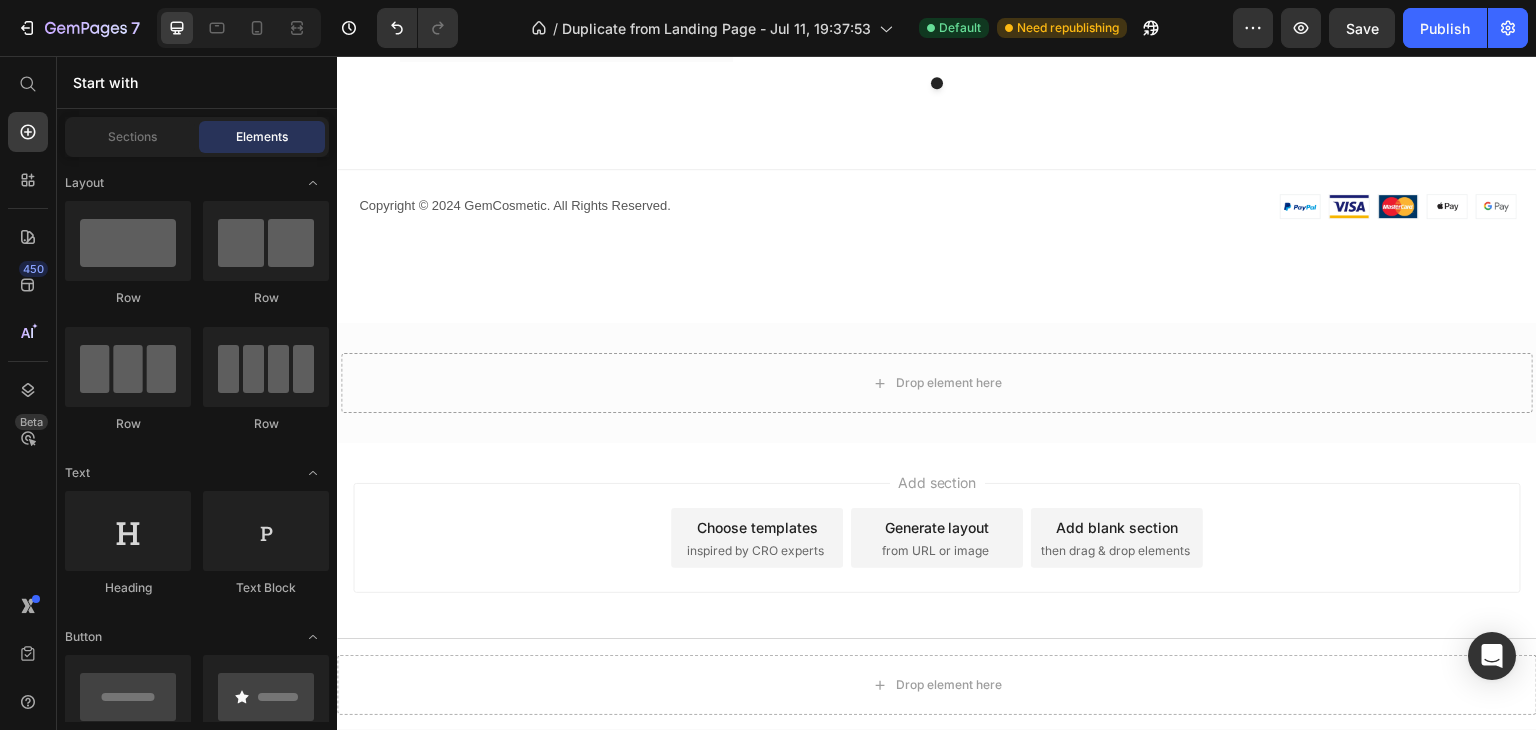 click on "Drop element here" at bounding box center (937, 383) 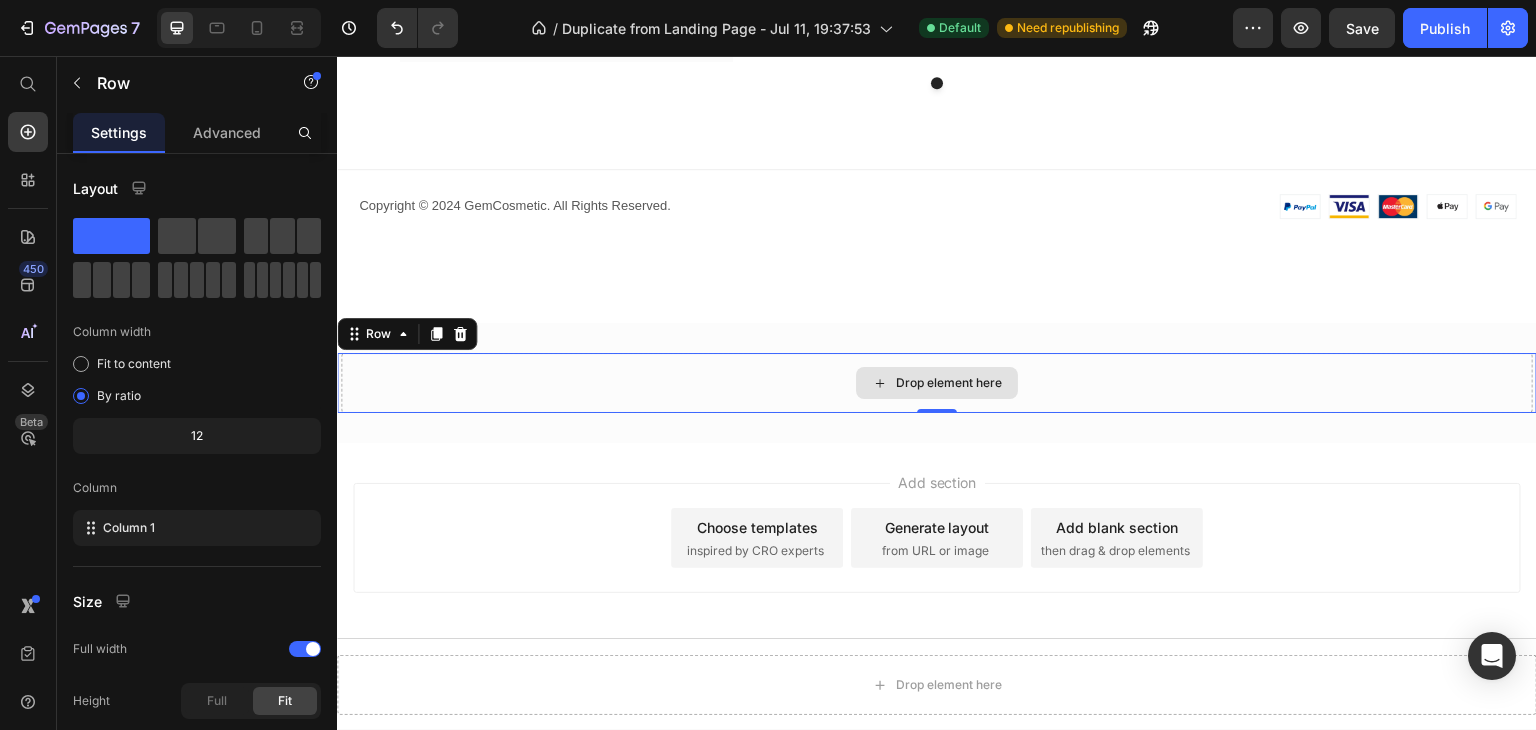 click on "Drop element here" at bounding box center (937, 383) 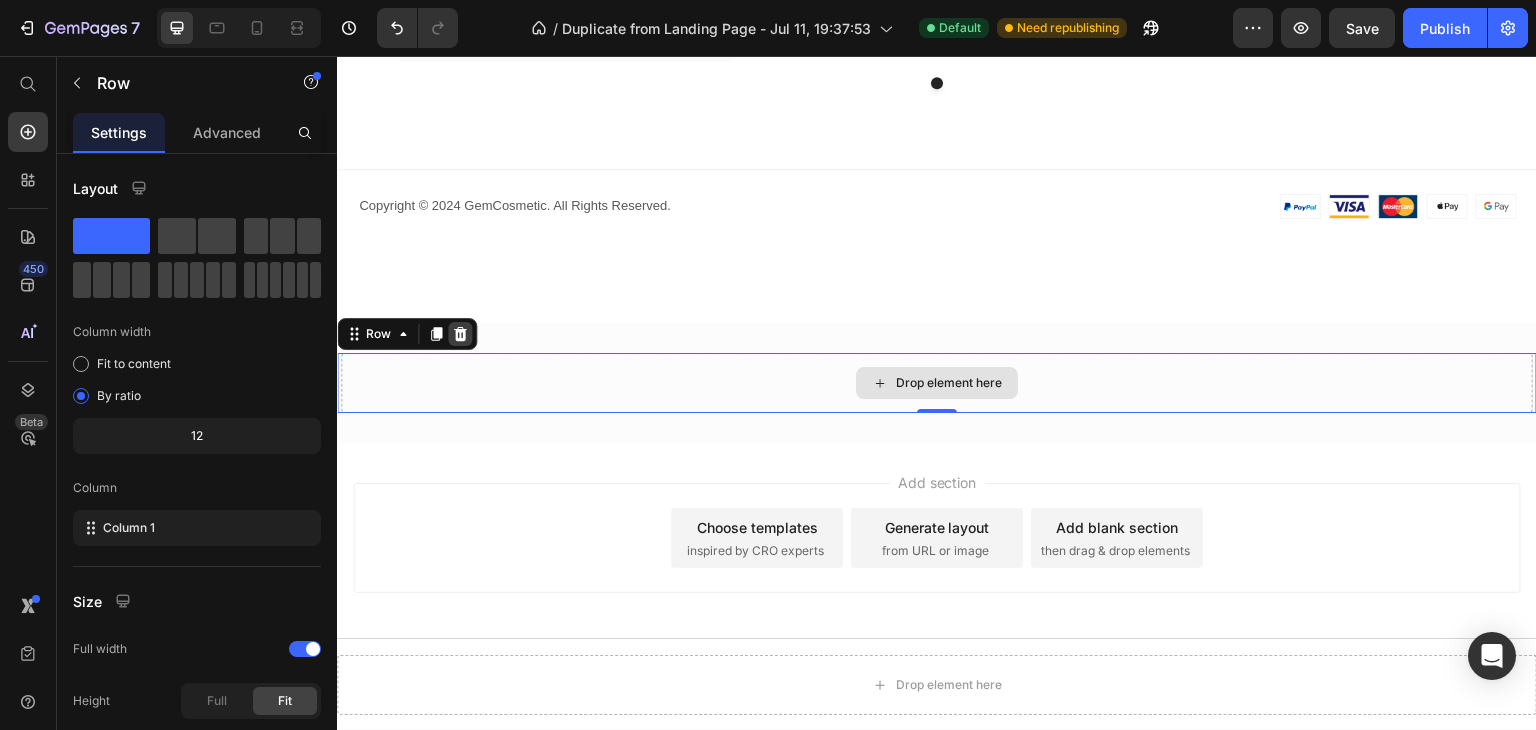click 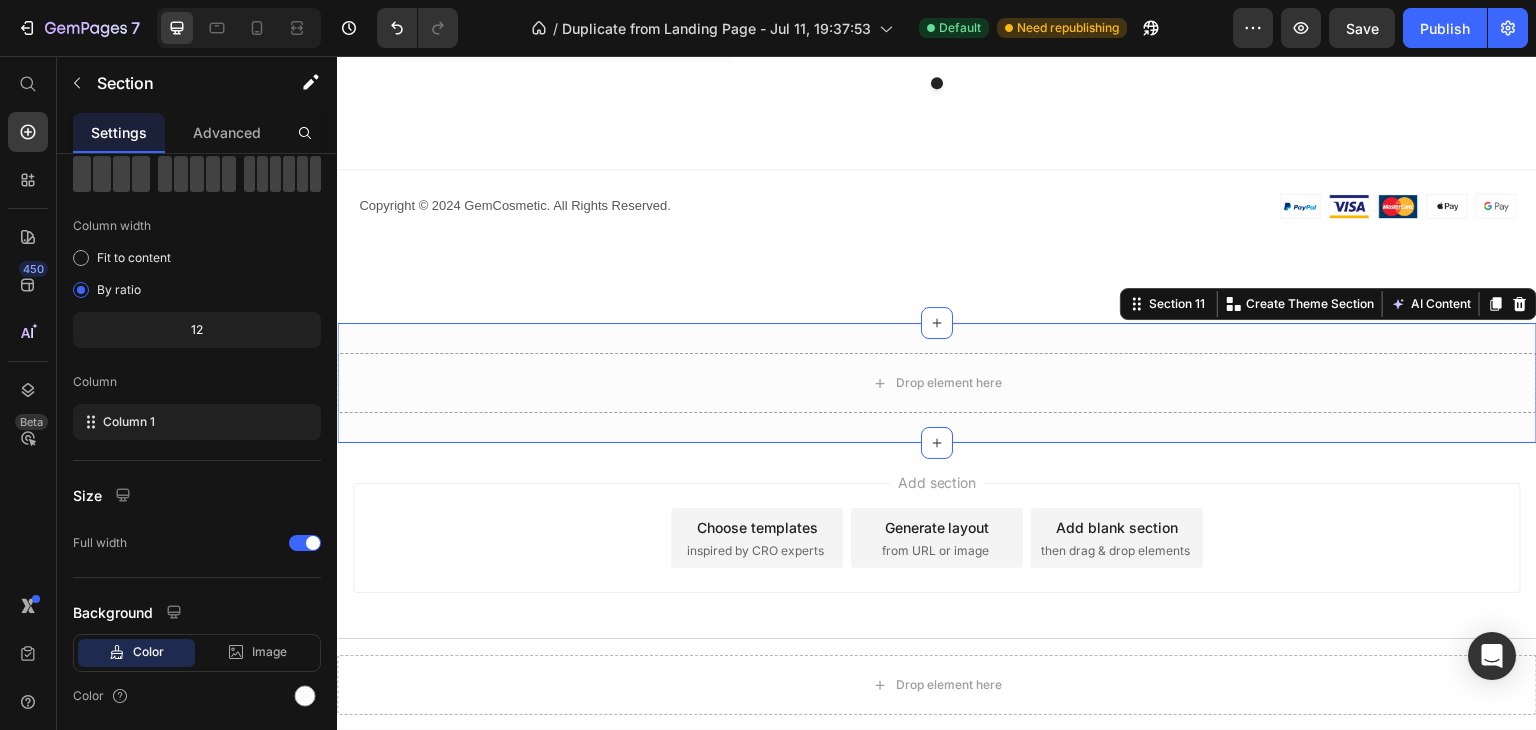 scroll, scrollTop: 173, scrollLeft: 0, axis: vertical 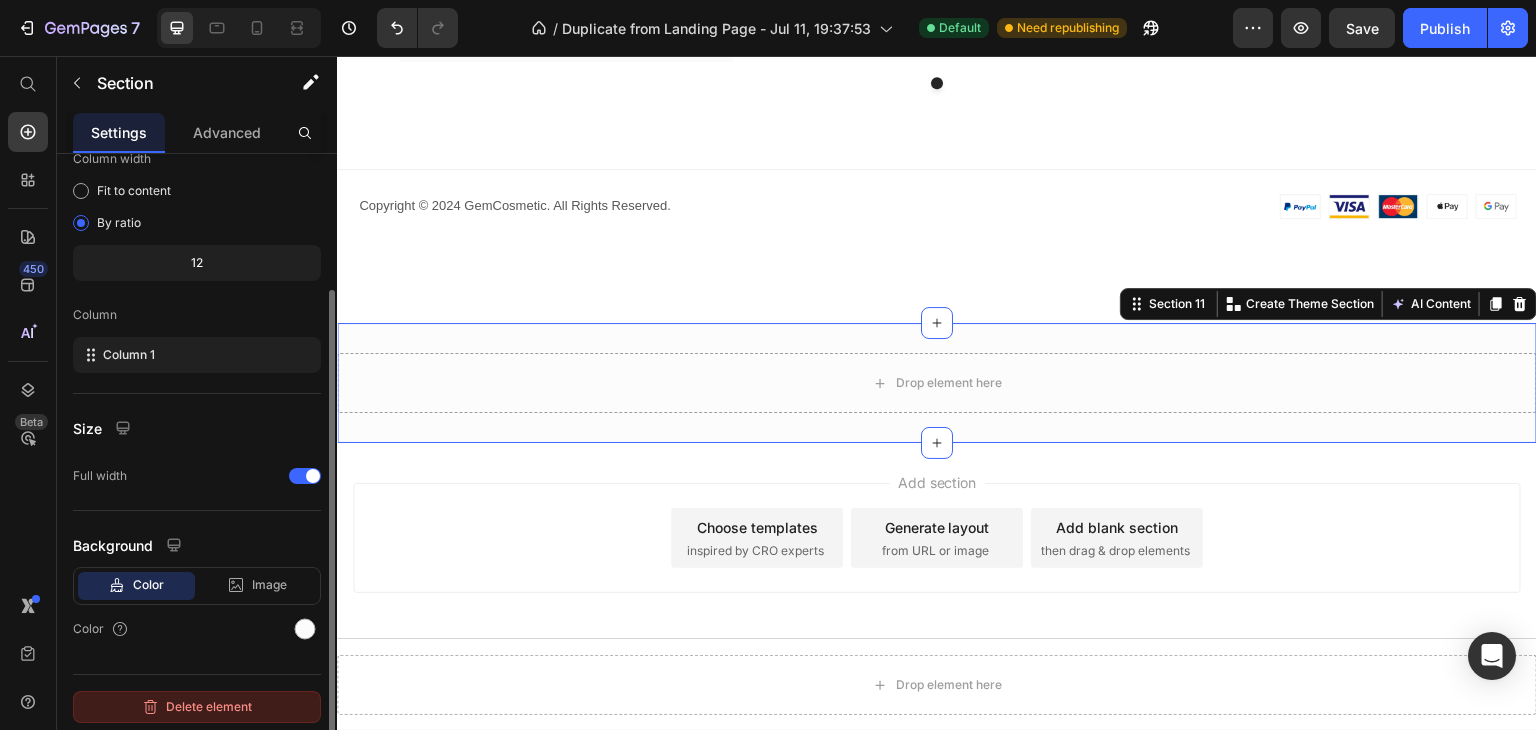 click on "Delete element" at bounding box center [197, 707] 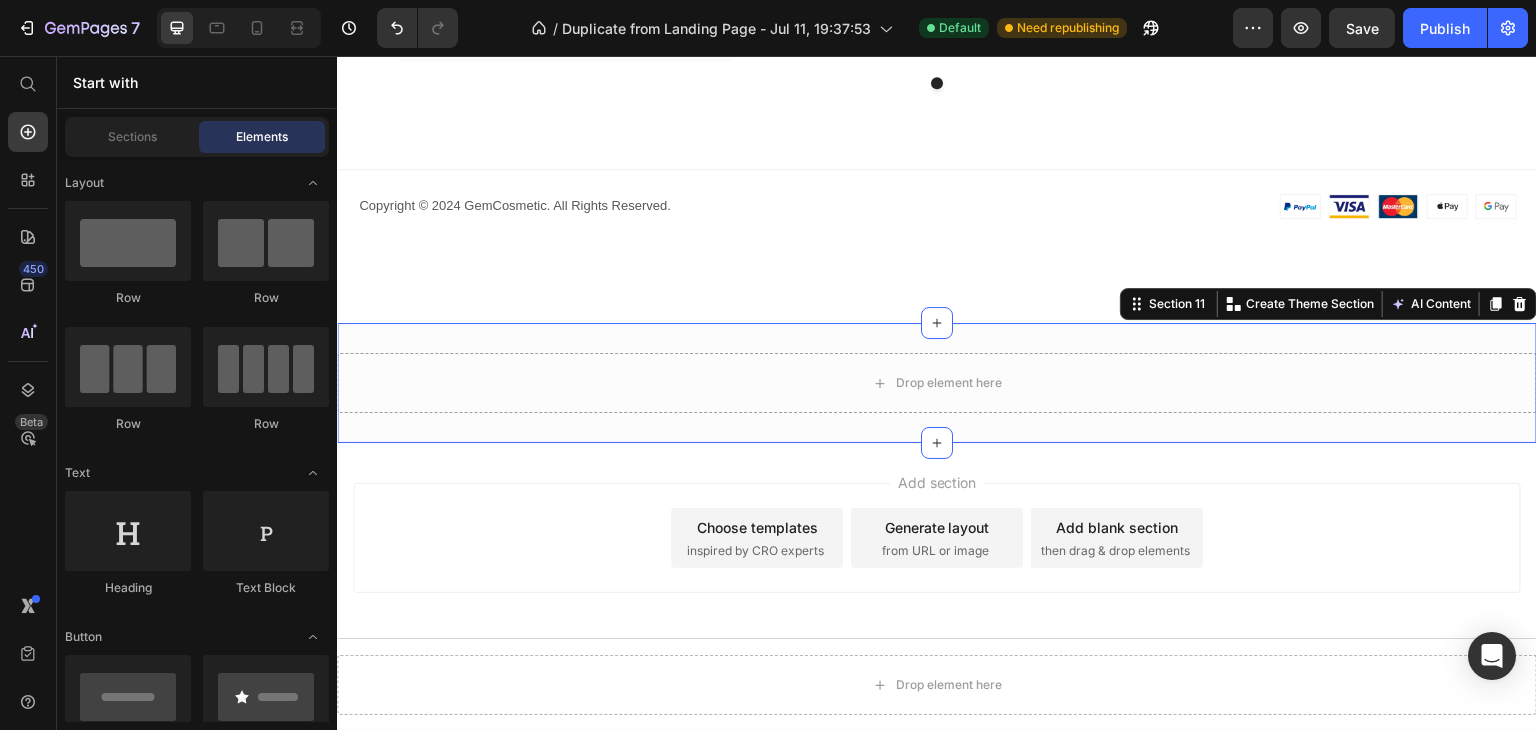scroll, scrollTop: 4151, scrollLeft: 0, axis: vertical 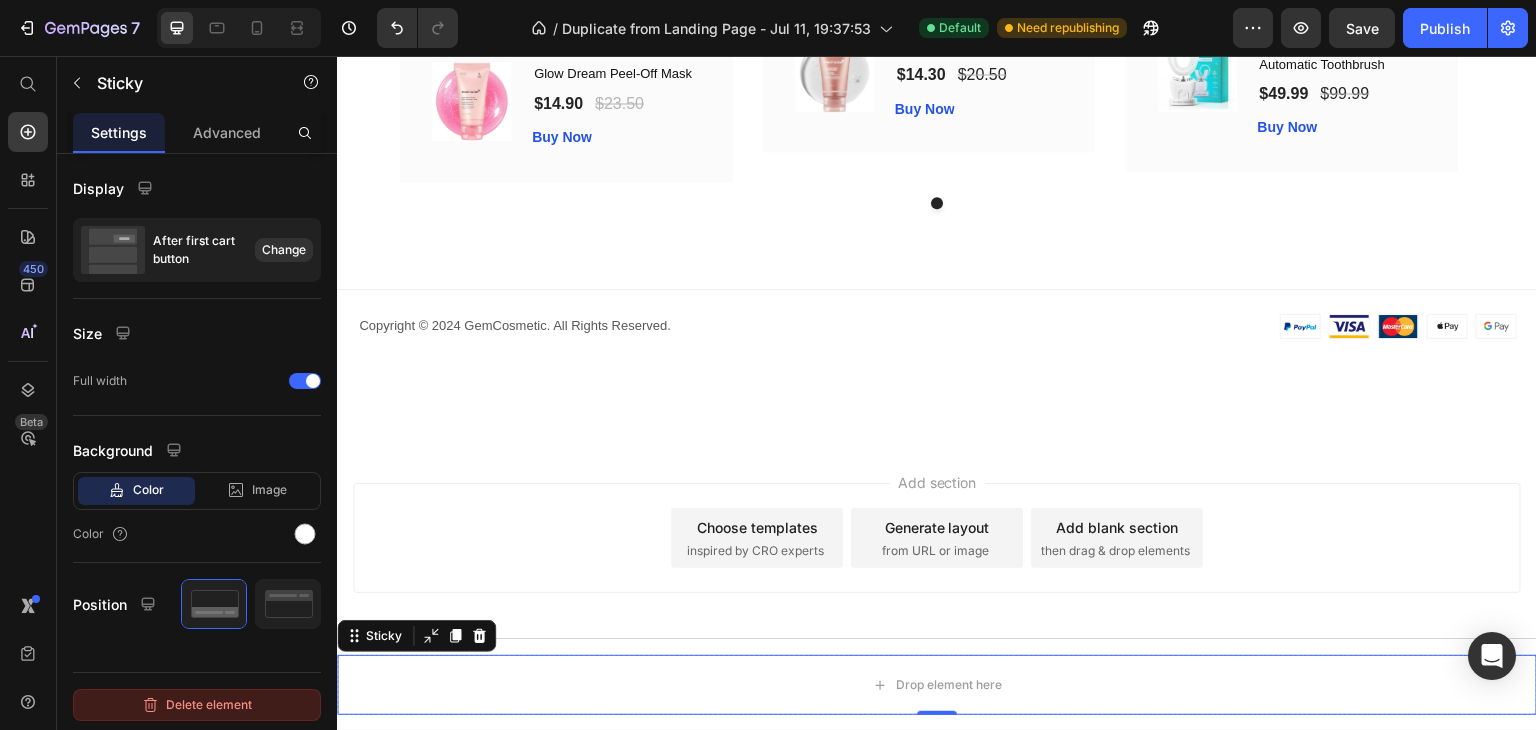 click on "Delete element" at bounding box center (197, 705) 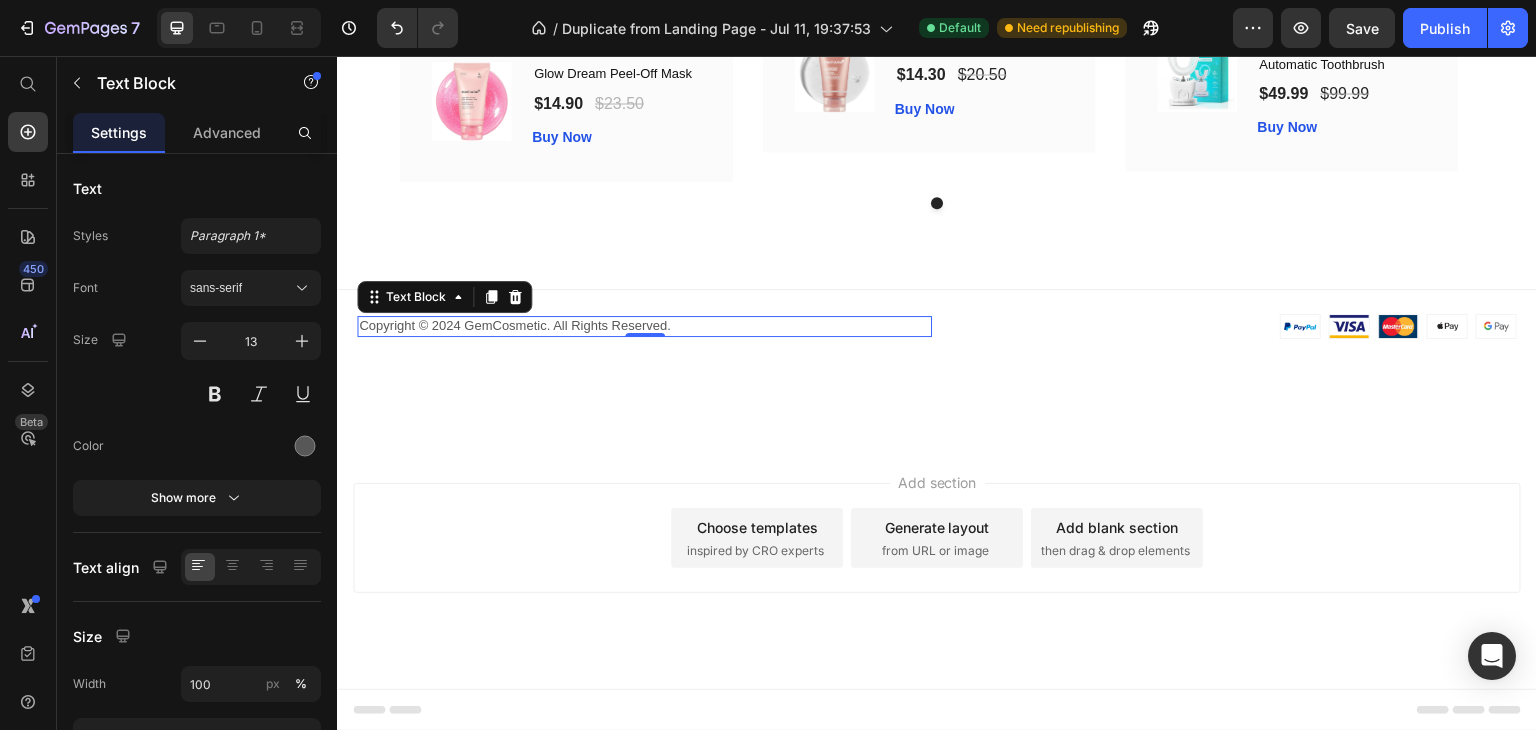 scroll, scrollTop: 4149, scrollLeft: 0, axis: vertical 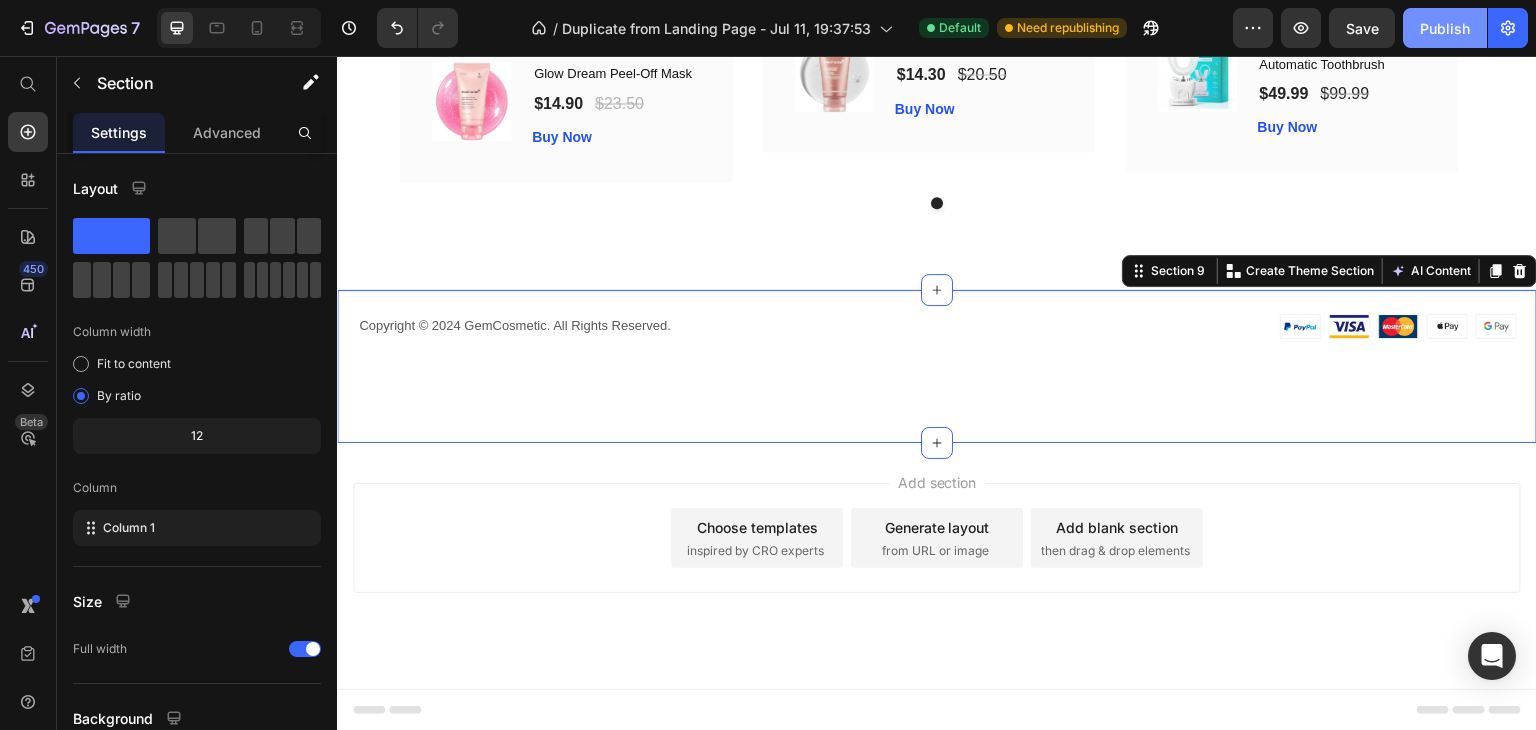 click on "Publish" at bounding box center (1445, 28) 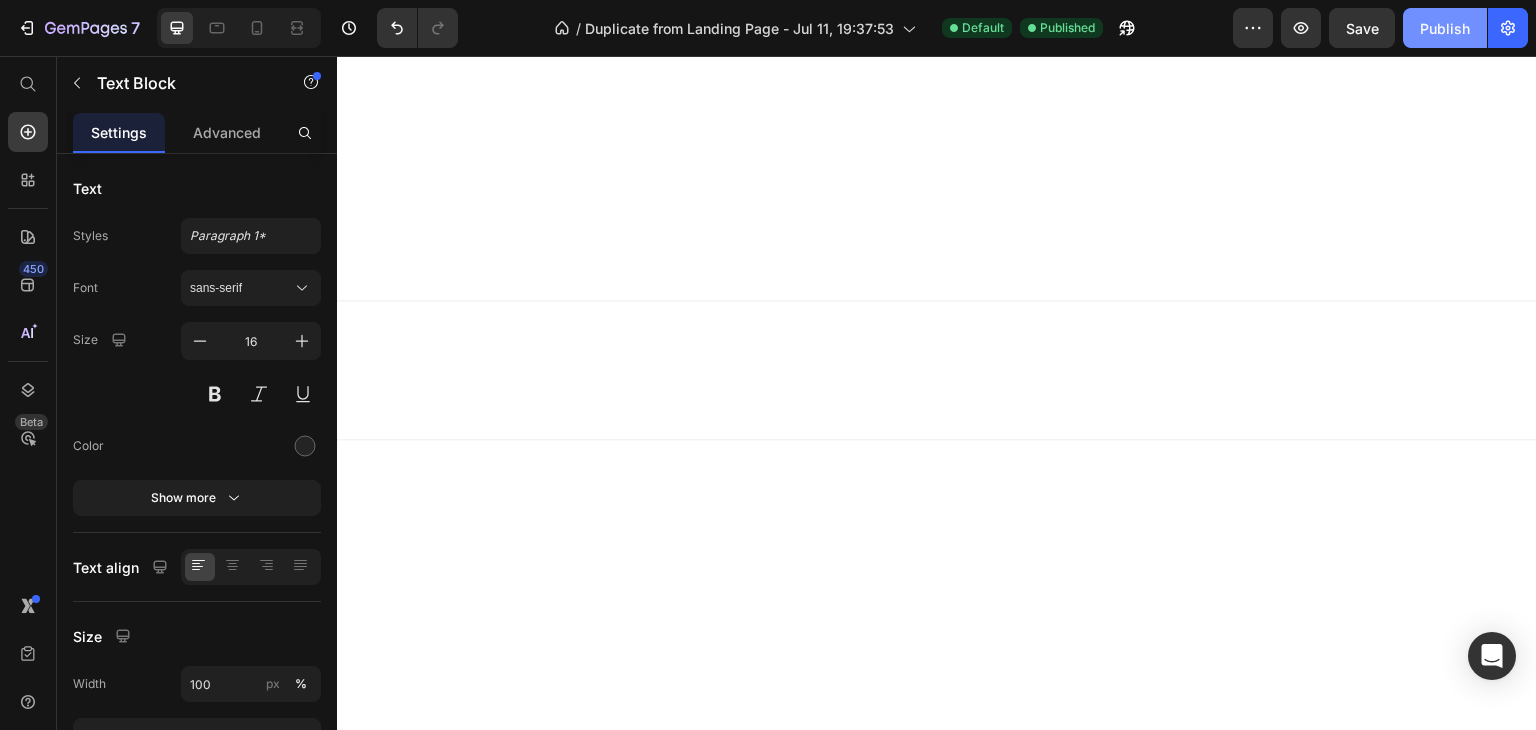 scroll, scrollTop: 0, scrollLeft: 0, axis: both 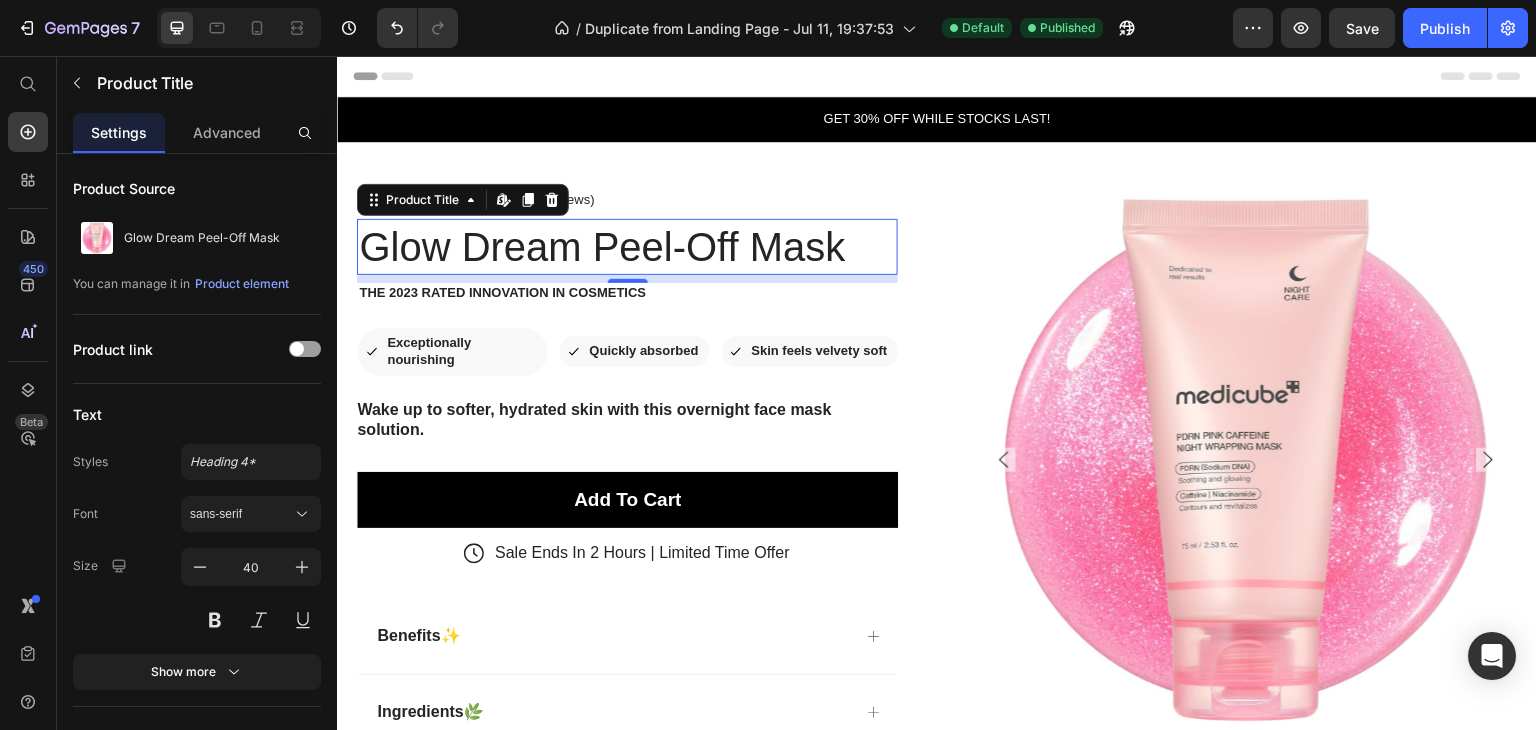 click on "Wake up to softer, hydrated skin with this overnight face mask solution." at bounding box center (627, 420) 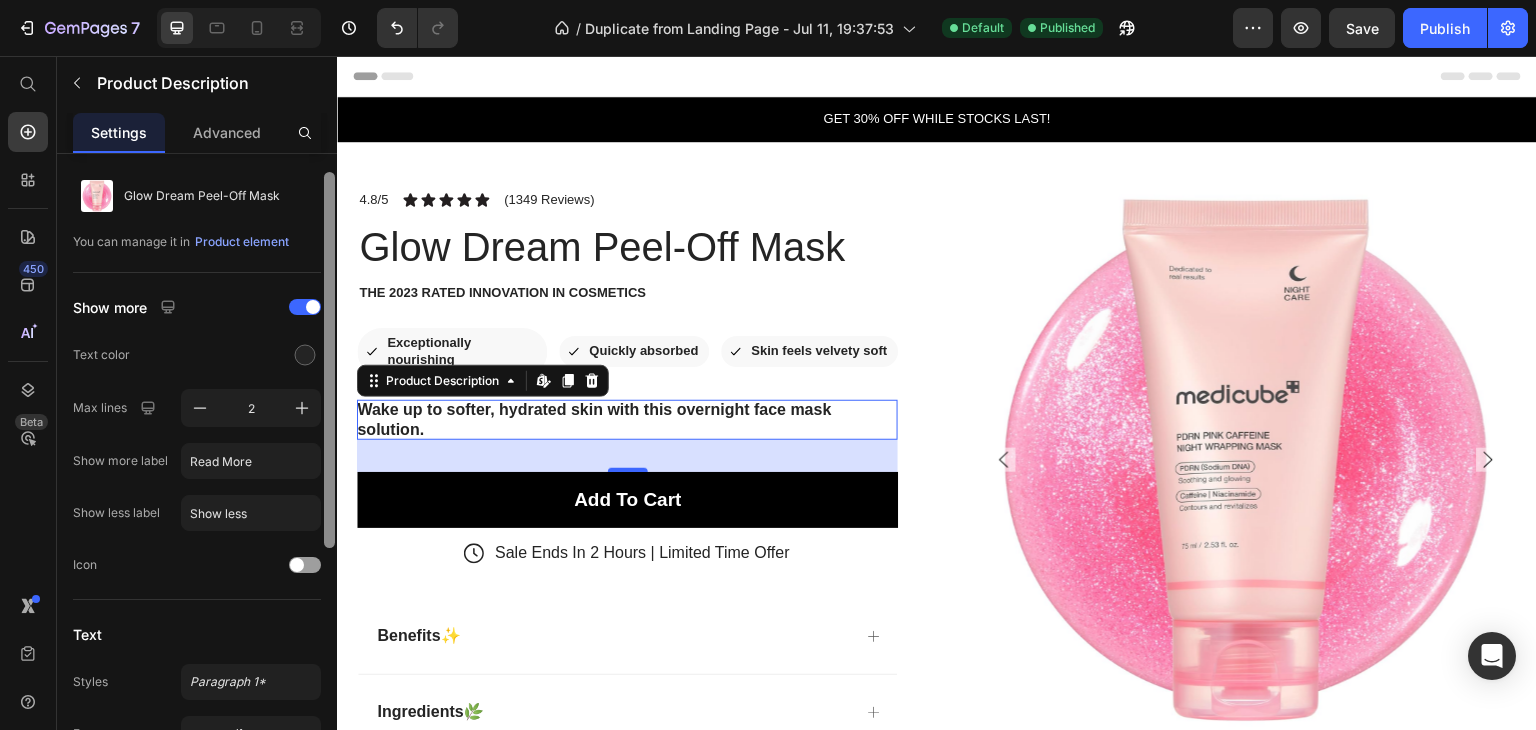 scroll, scrollTop: 53, scrollLeft: 0, axis: vertical 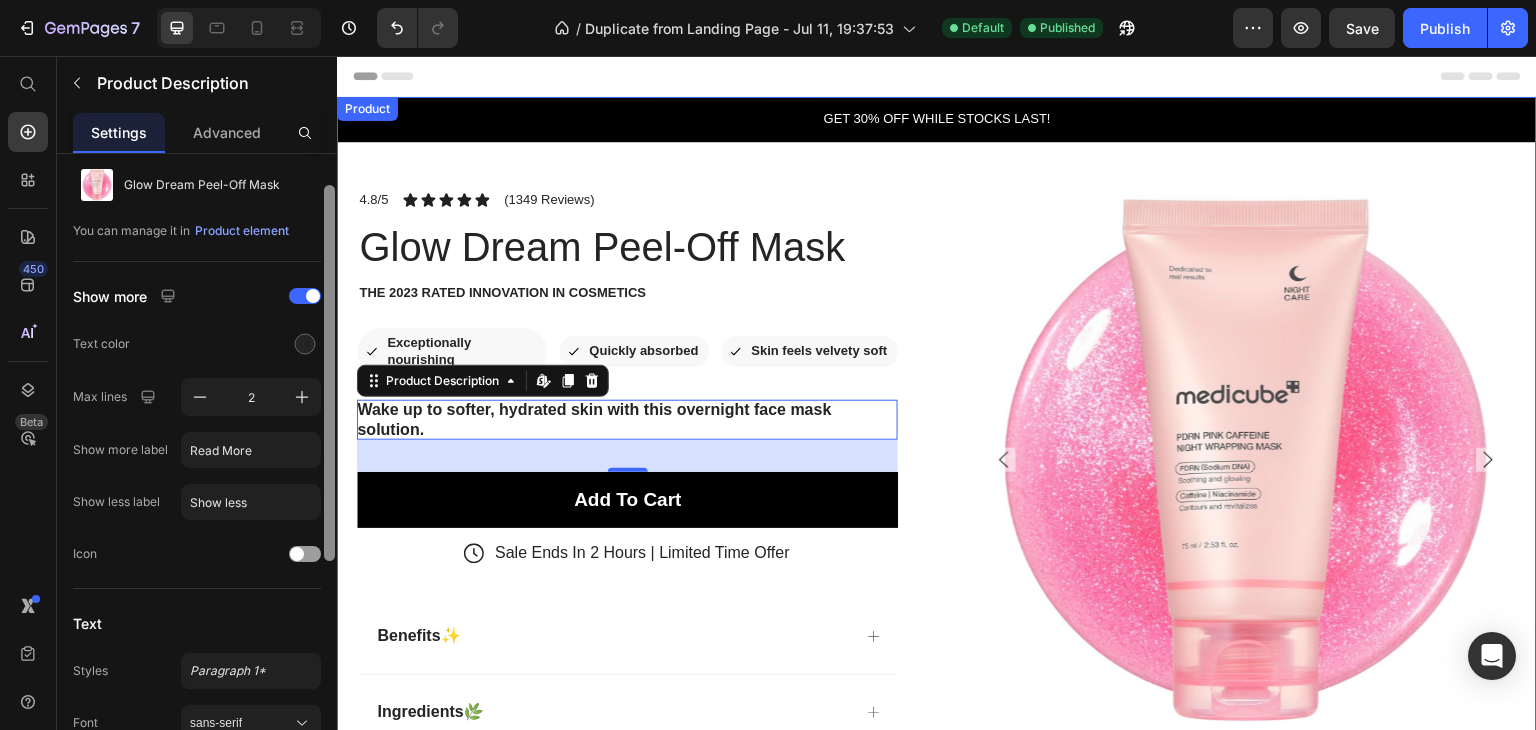 drag, startPoint x: 664, startPoint y: 341, endPoint x: 344, endPoint y: 363, distance: 320.75537 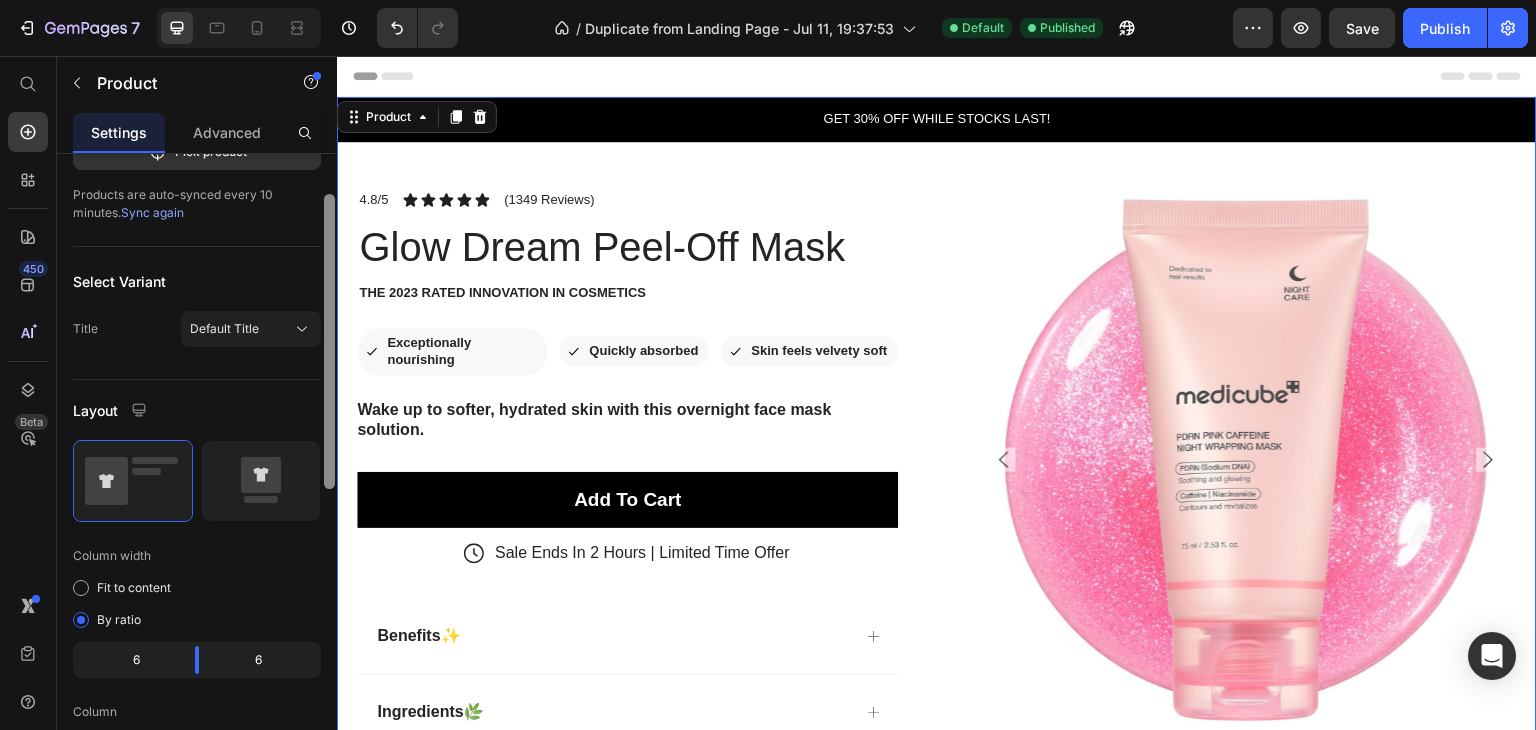 scroll, scrollTop: 148, scrollLeft: 0, axis: vertical 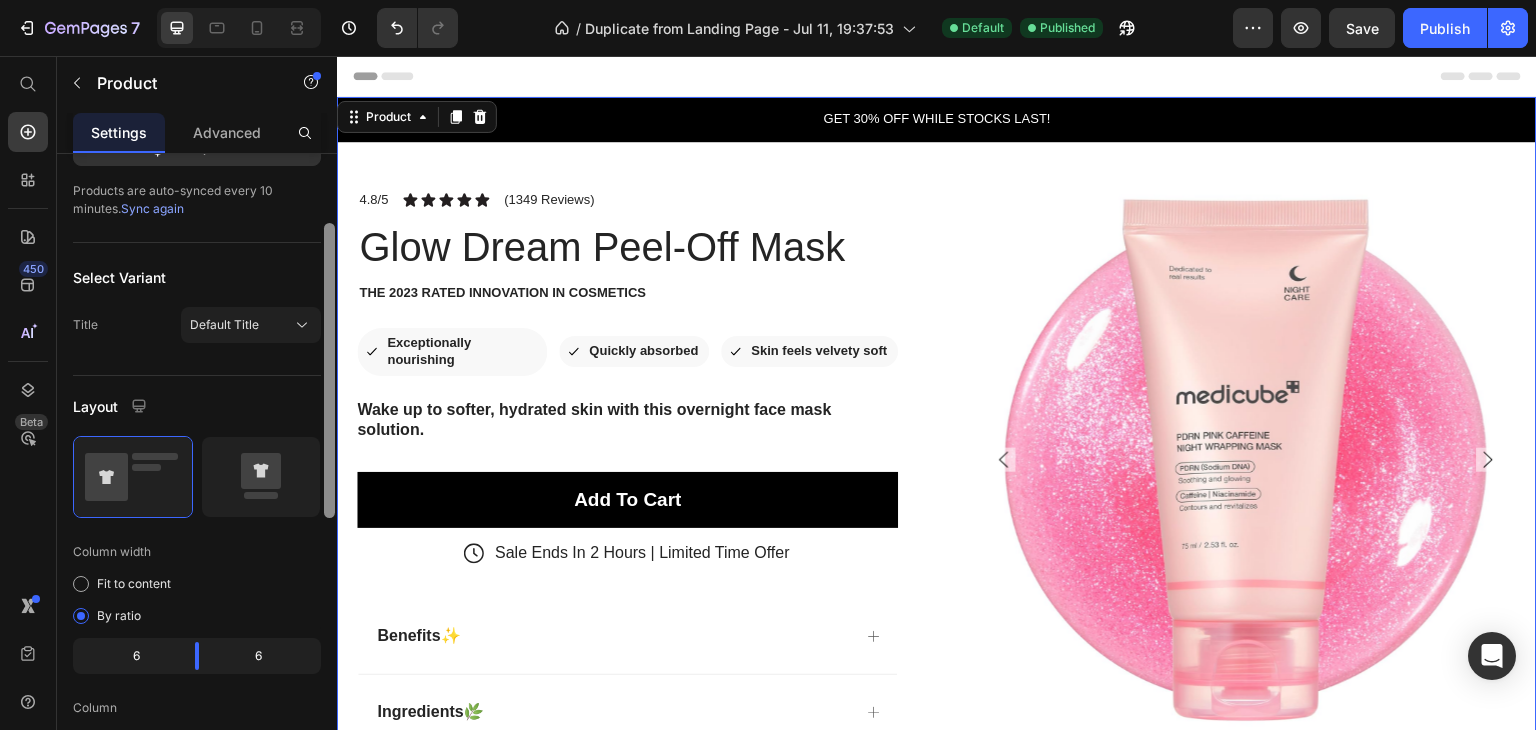 click on "Select Variant Title Default Title" 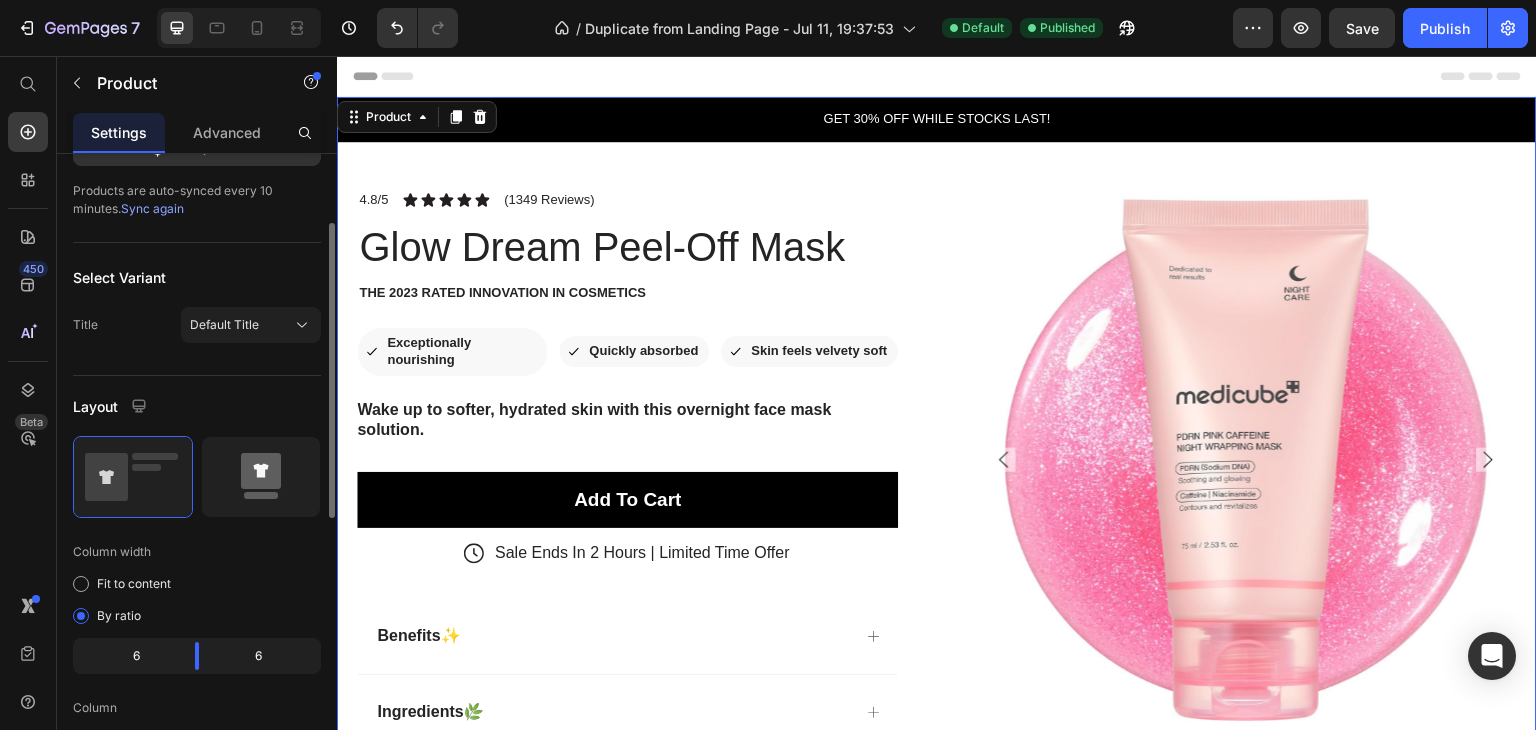 click 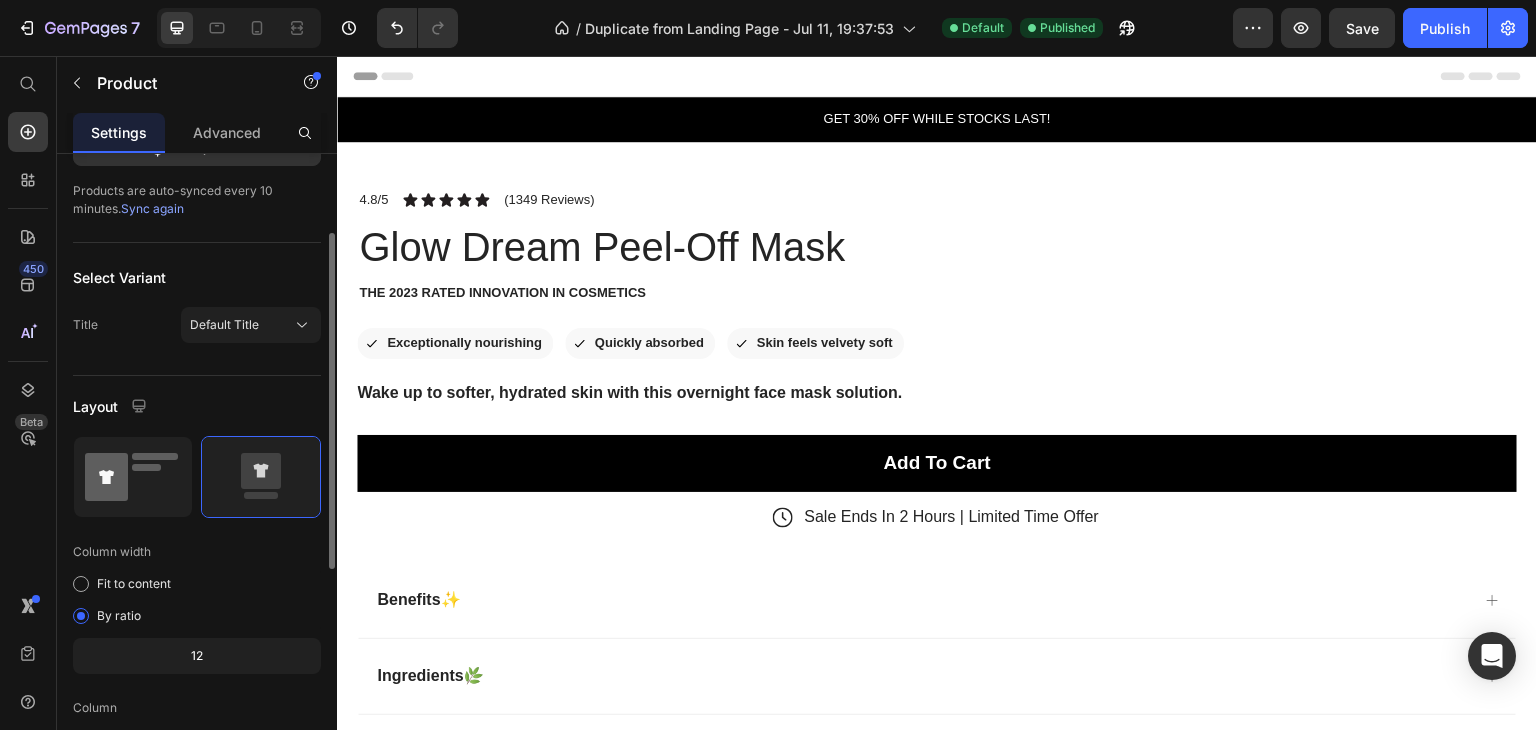 click at bounding box center [133, 477] 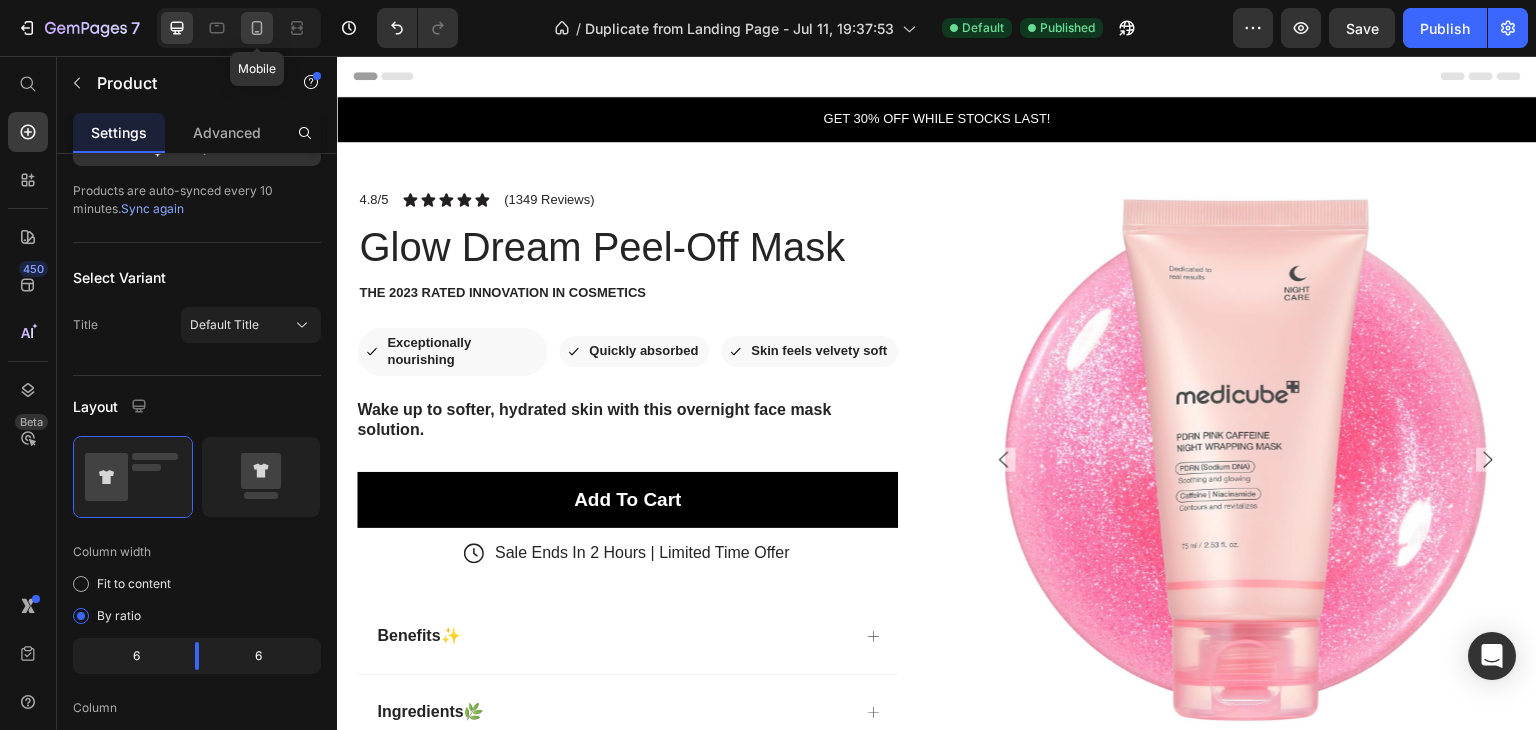click 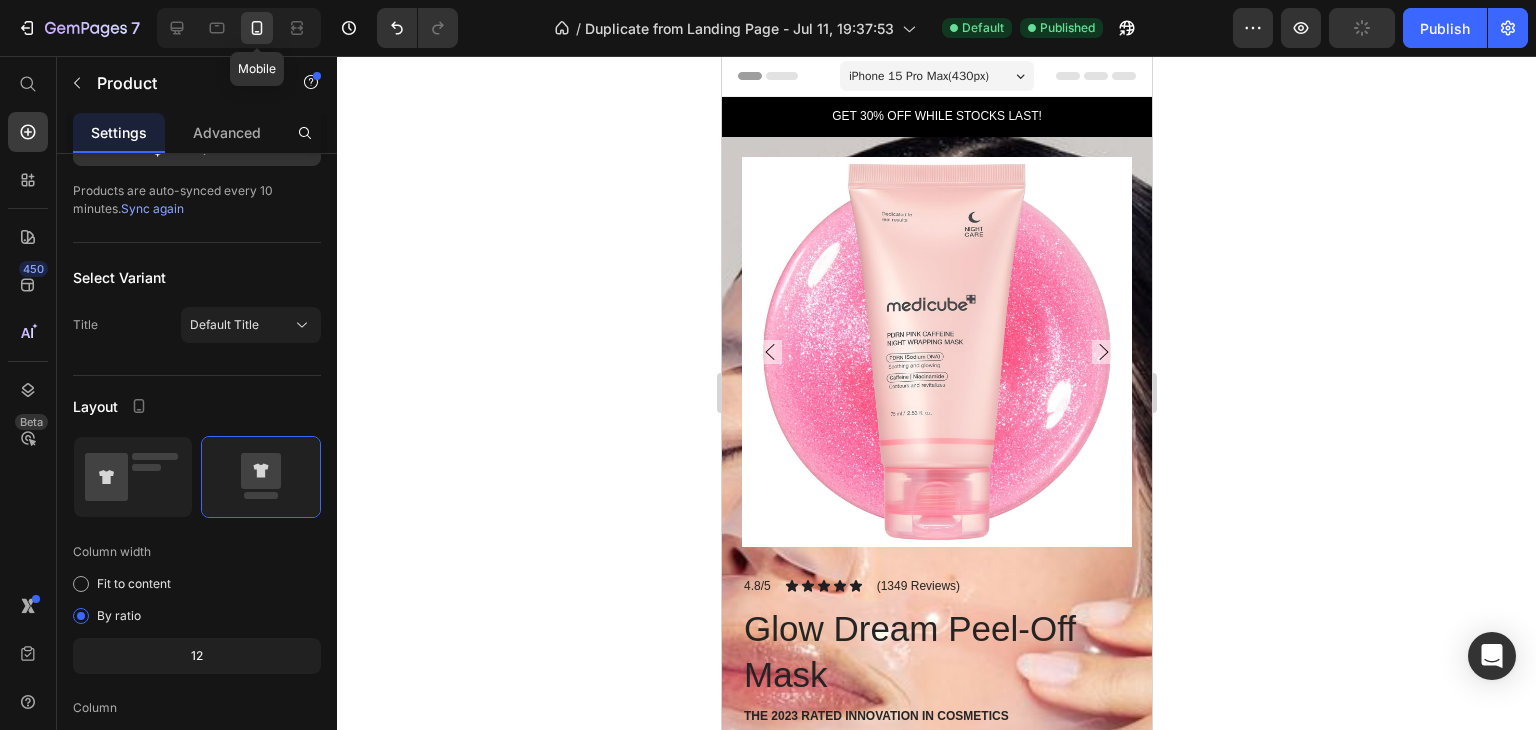 scroll, scrollTop: 30, scrollLeft: 0, axis: vertical 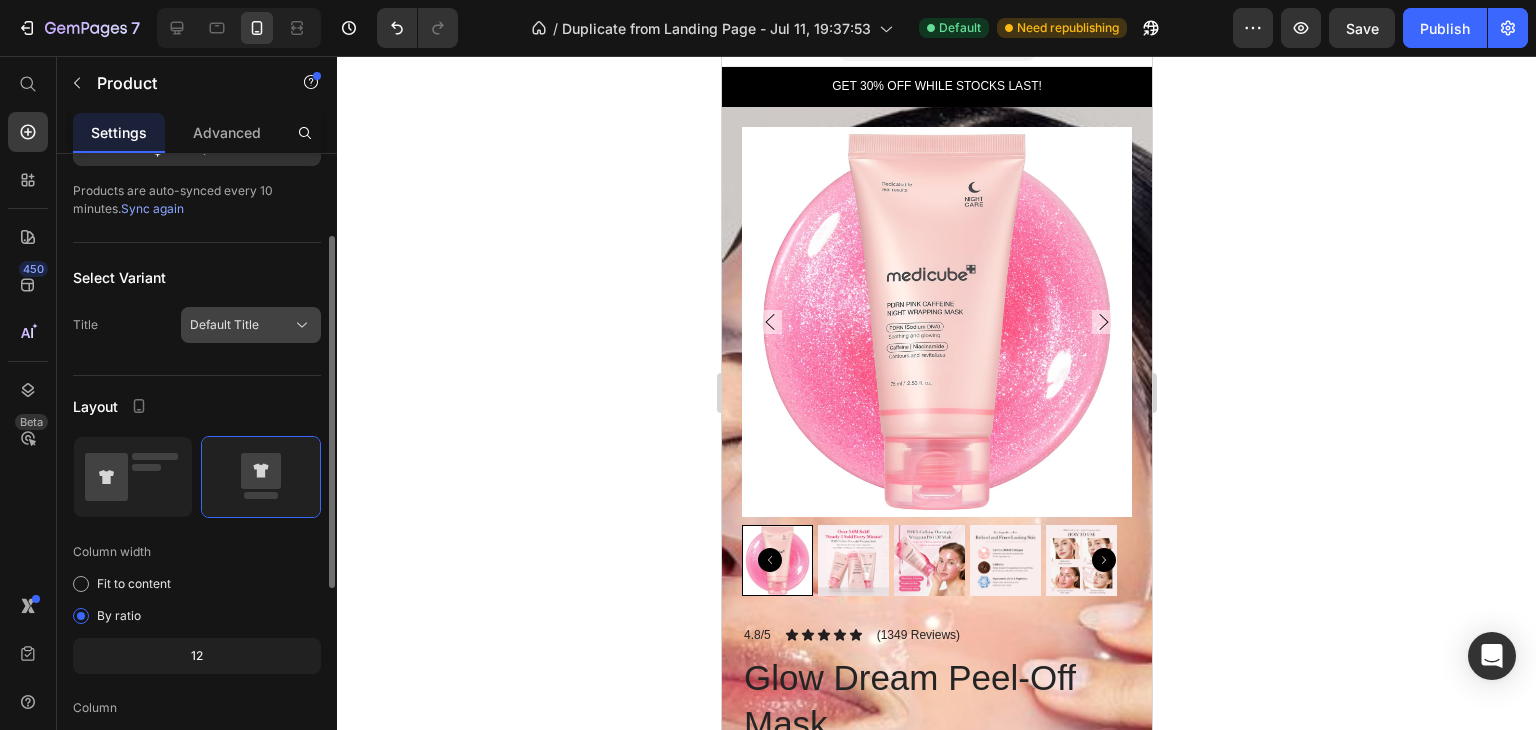 click on "Default Title" 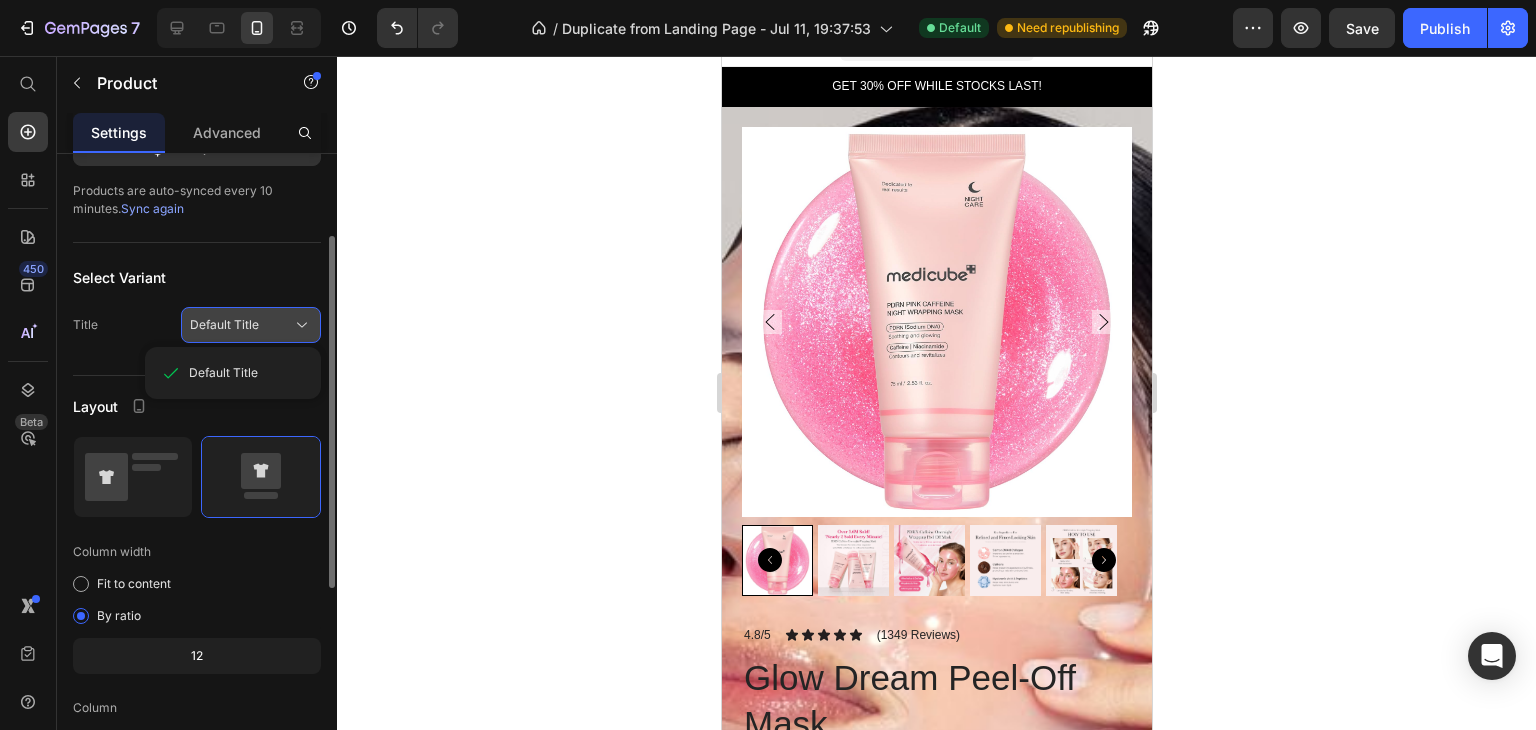 click on "Default Title" 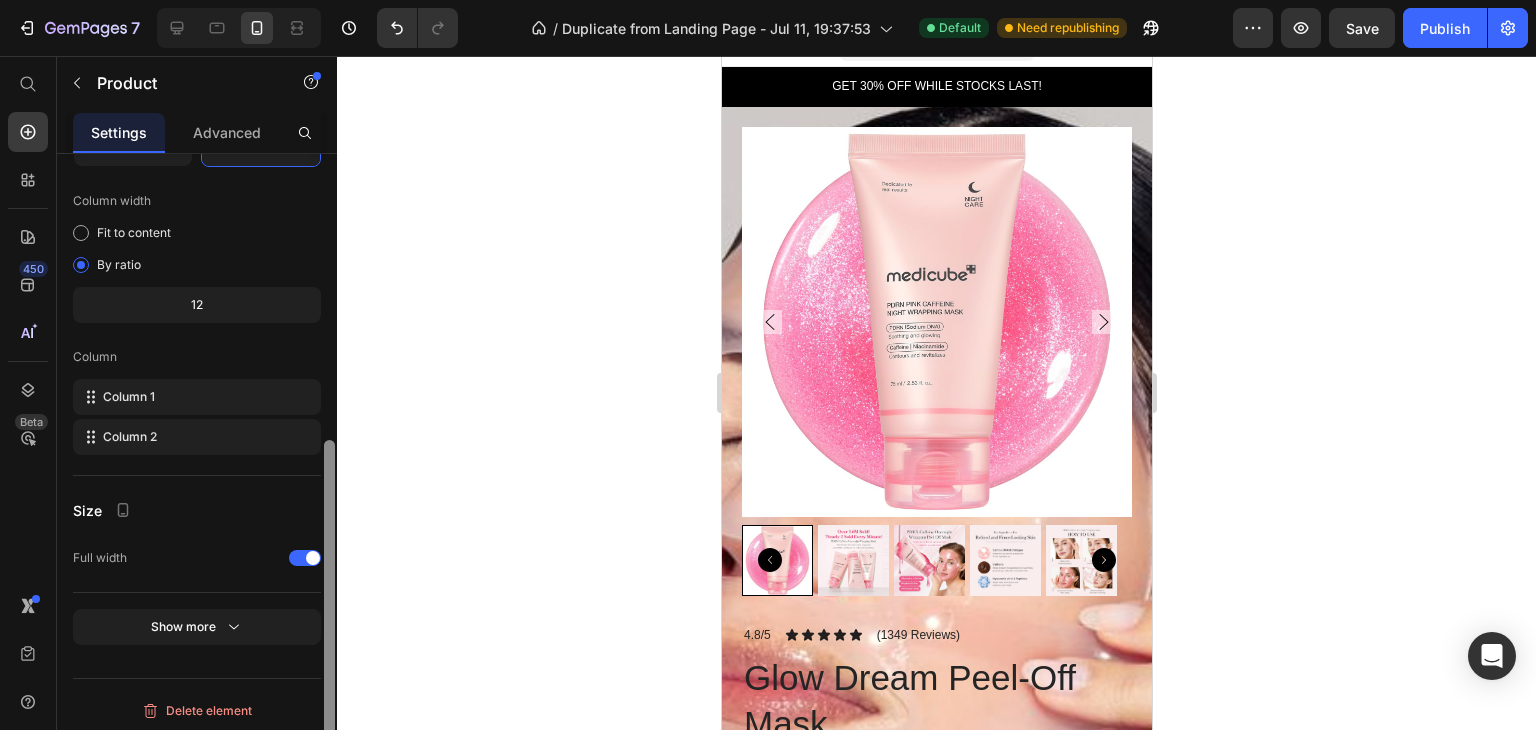 scroll, scrollTop: 504, scrollLeft: 0, axis: vertical 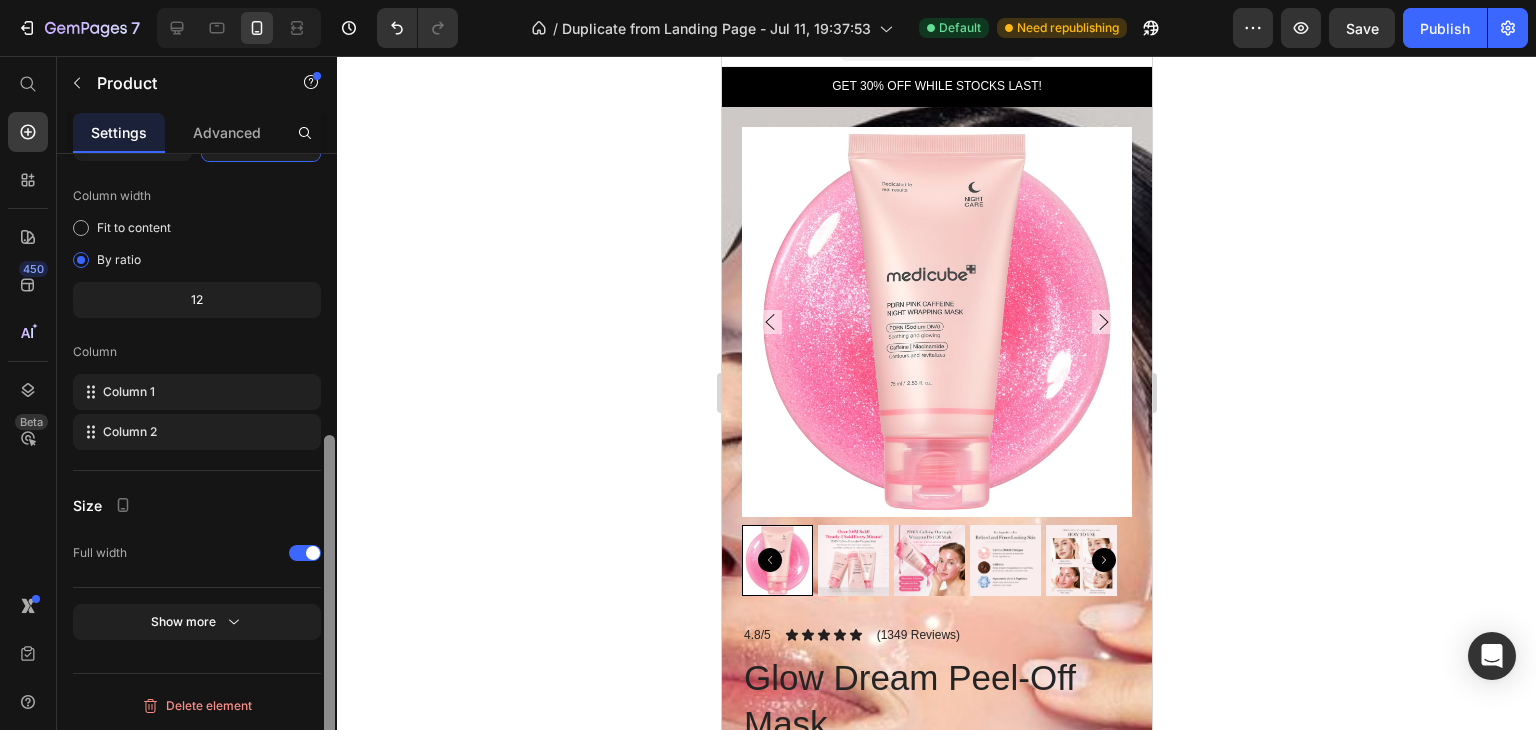 drag, startPoint x: 333, startPoint y: 297, endPoint x: 356, endPoint y: 514, distance: 218.21548 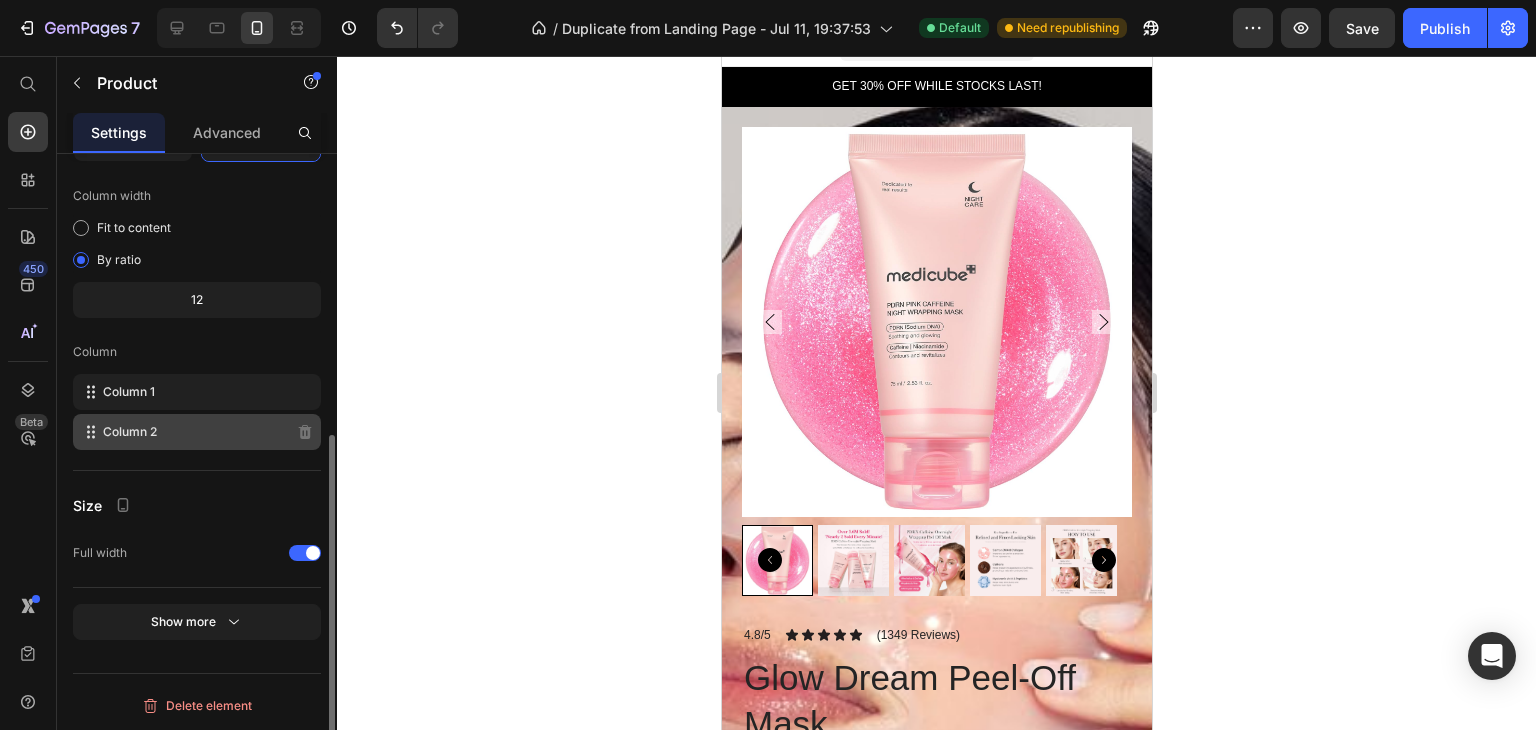 click on "Column 2" 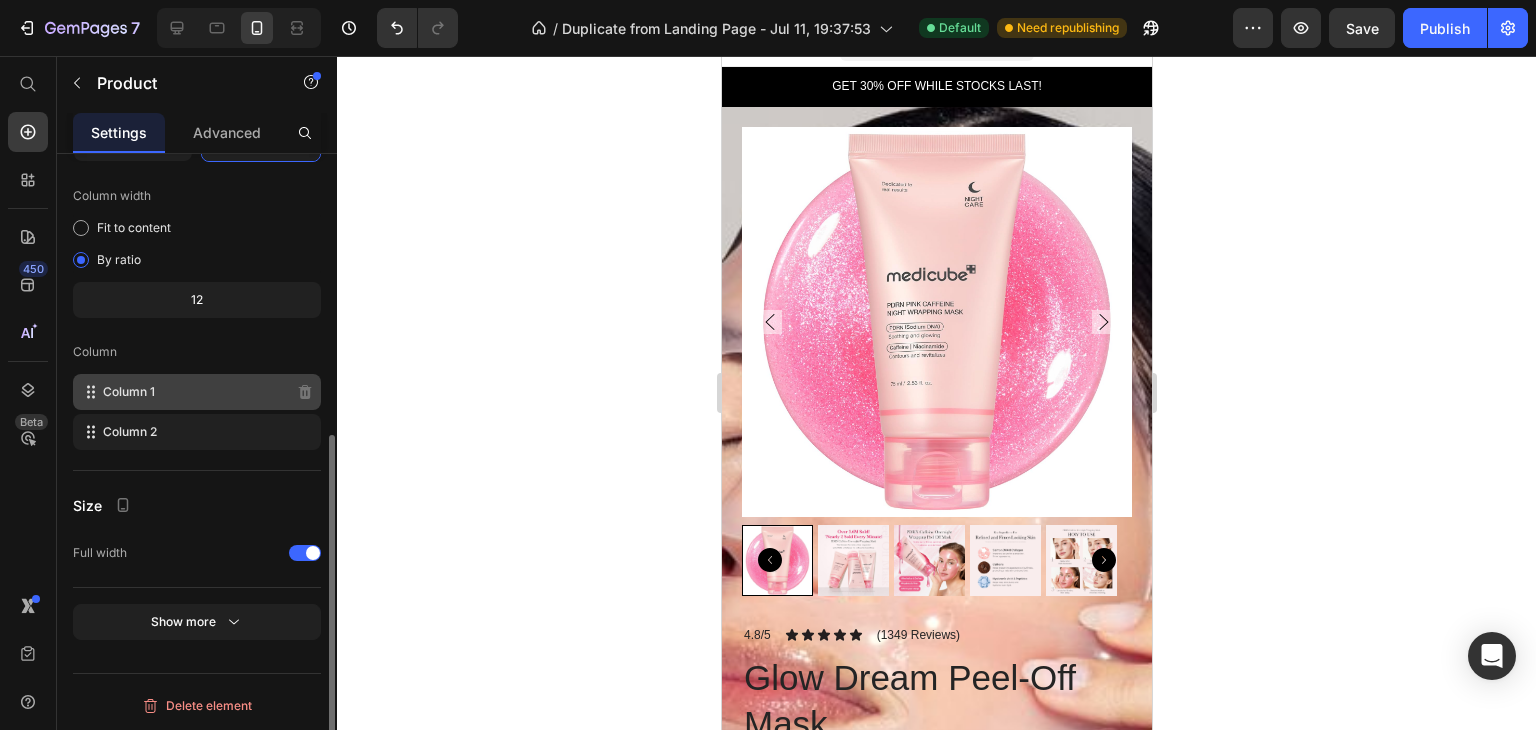 click on "Column 1" at bounding box center (129, 392) 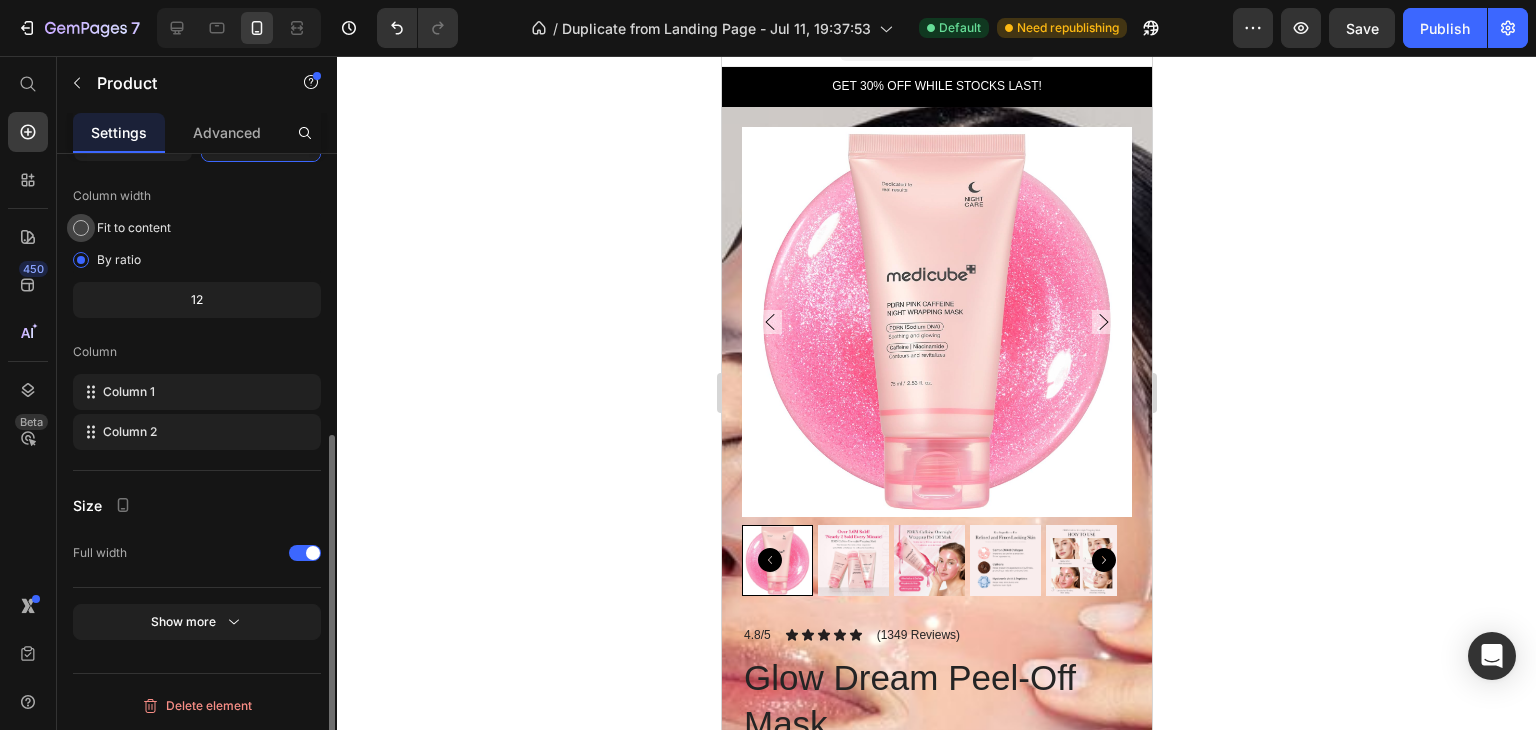 click at bounding box center [81, 228] 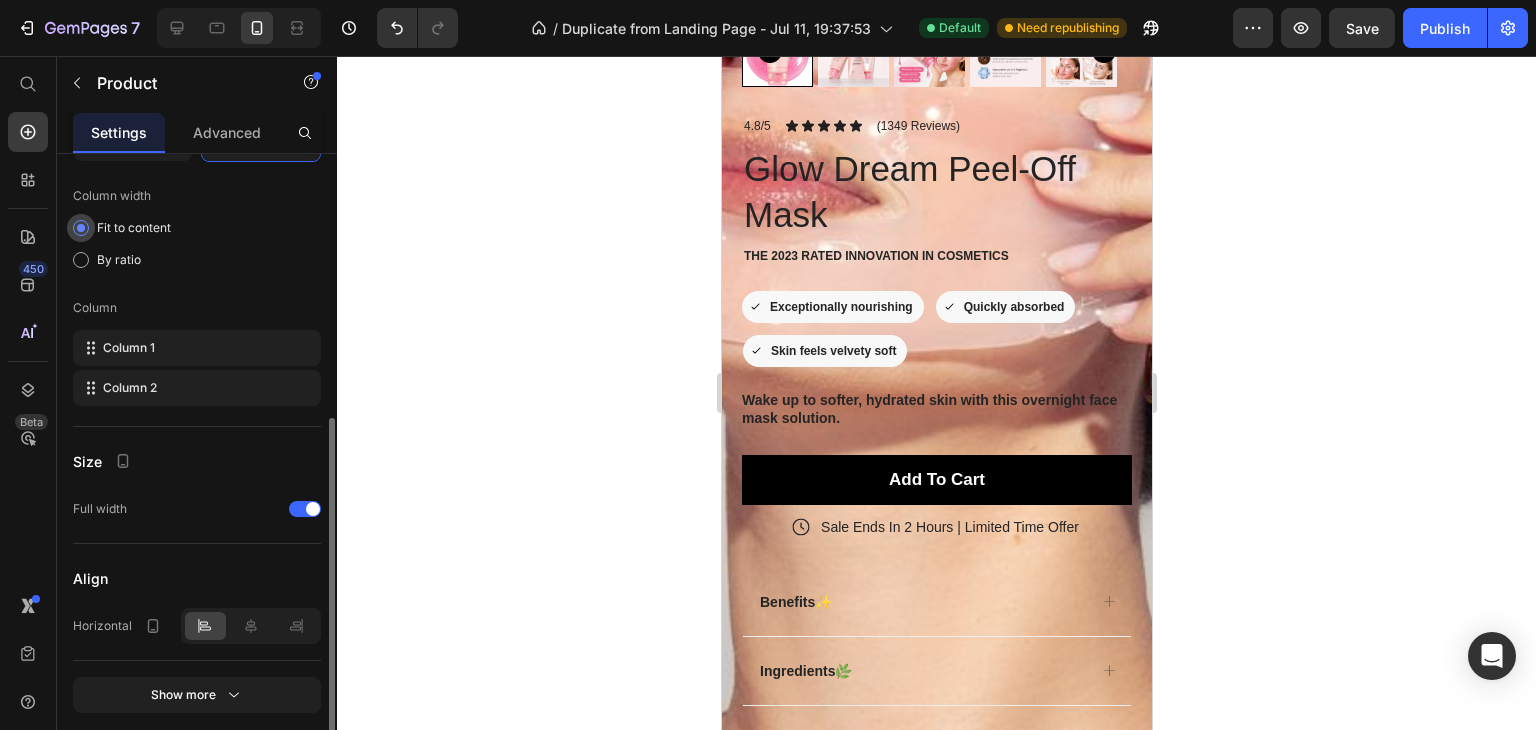 scroll, scrollTop: 755, scrollLeft: 0, axis: vertical 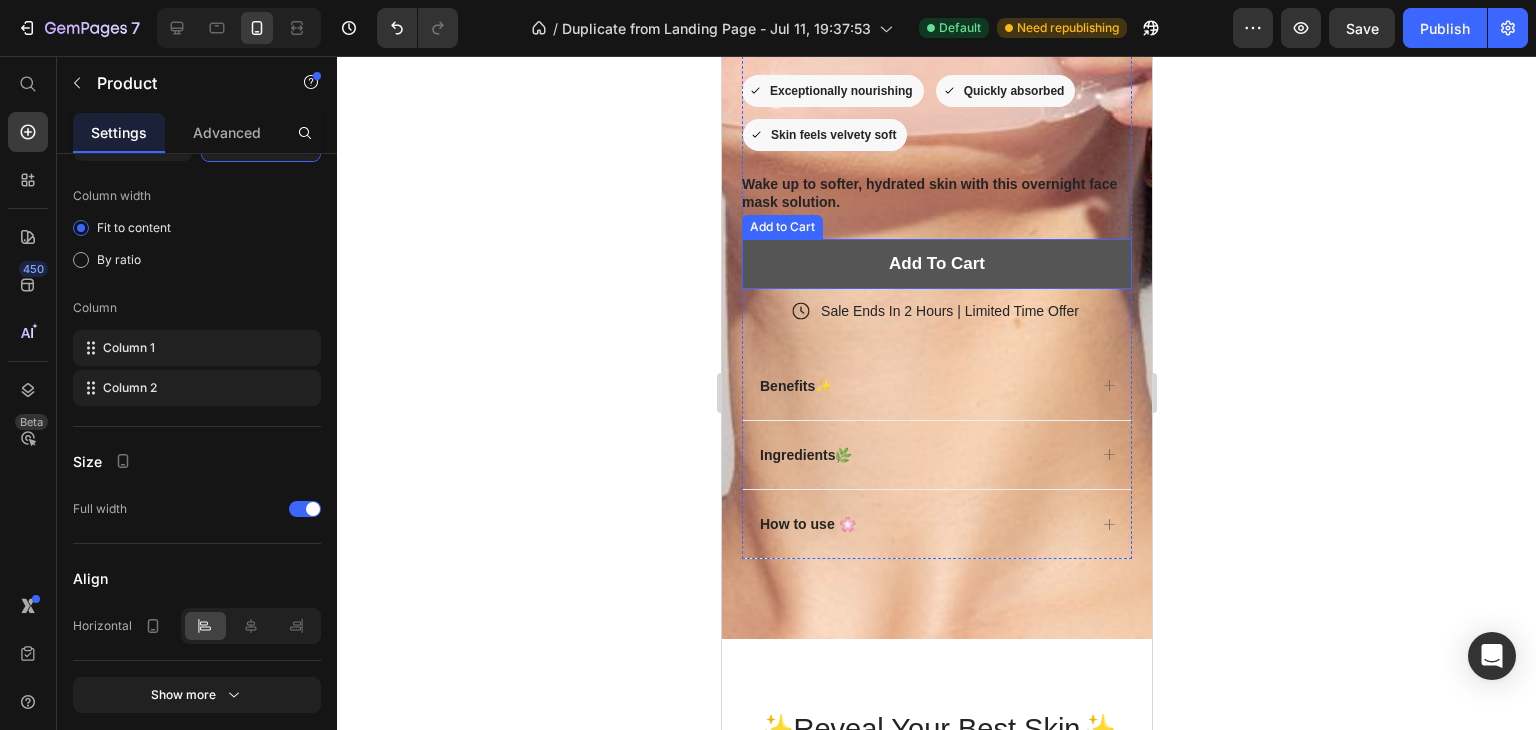 click on "Add To Cart" at bounding box center (936, 264) 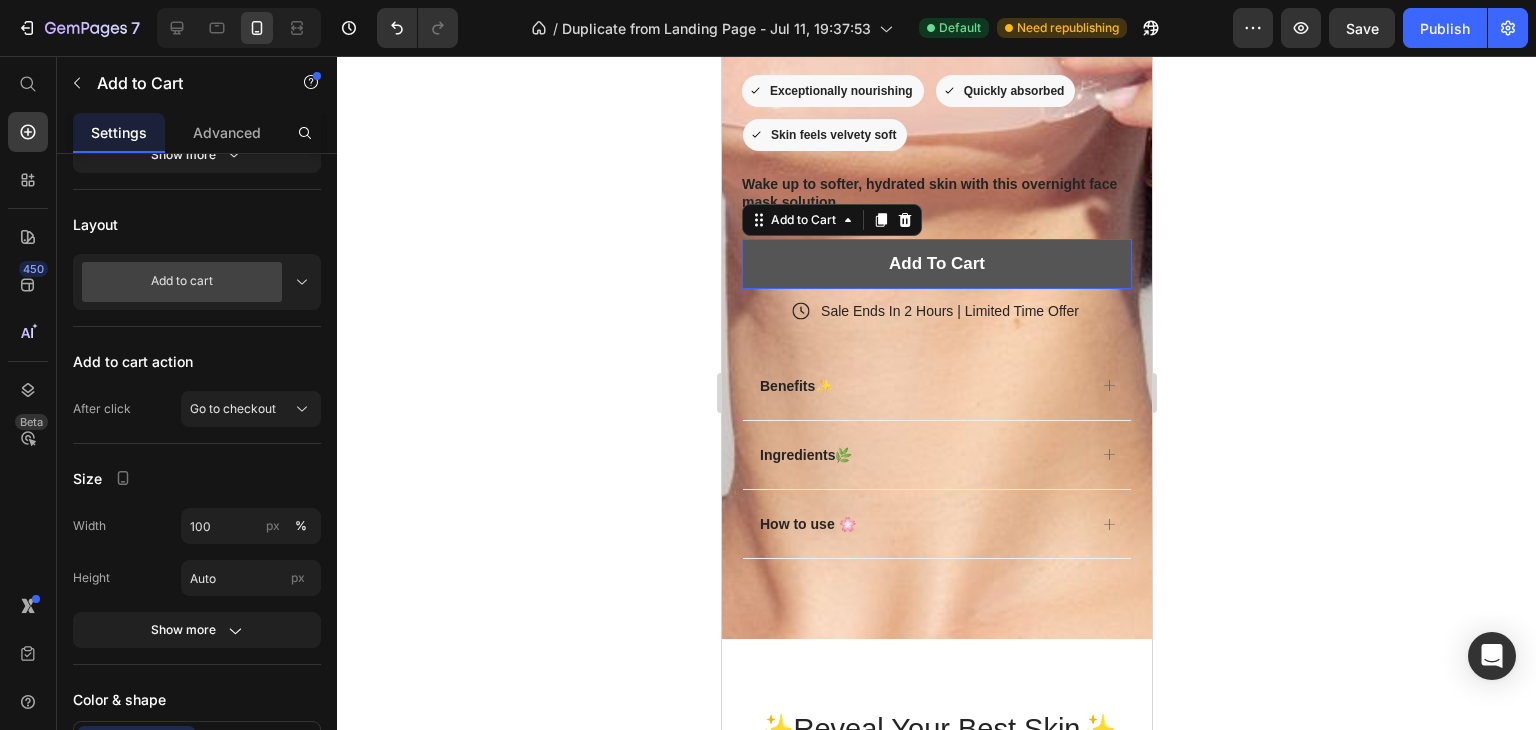 scroll, scrollTop: 0, scrollLeft: 0, axis: both 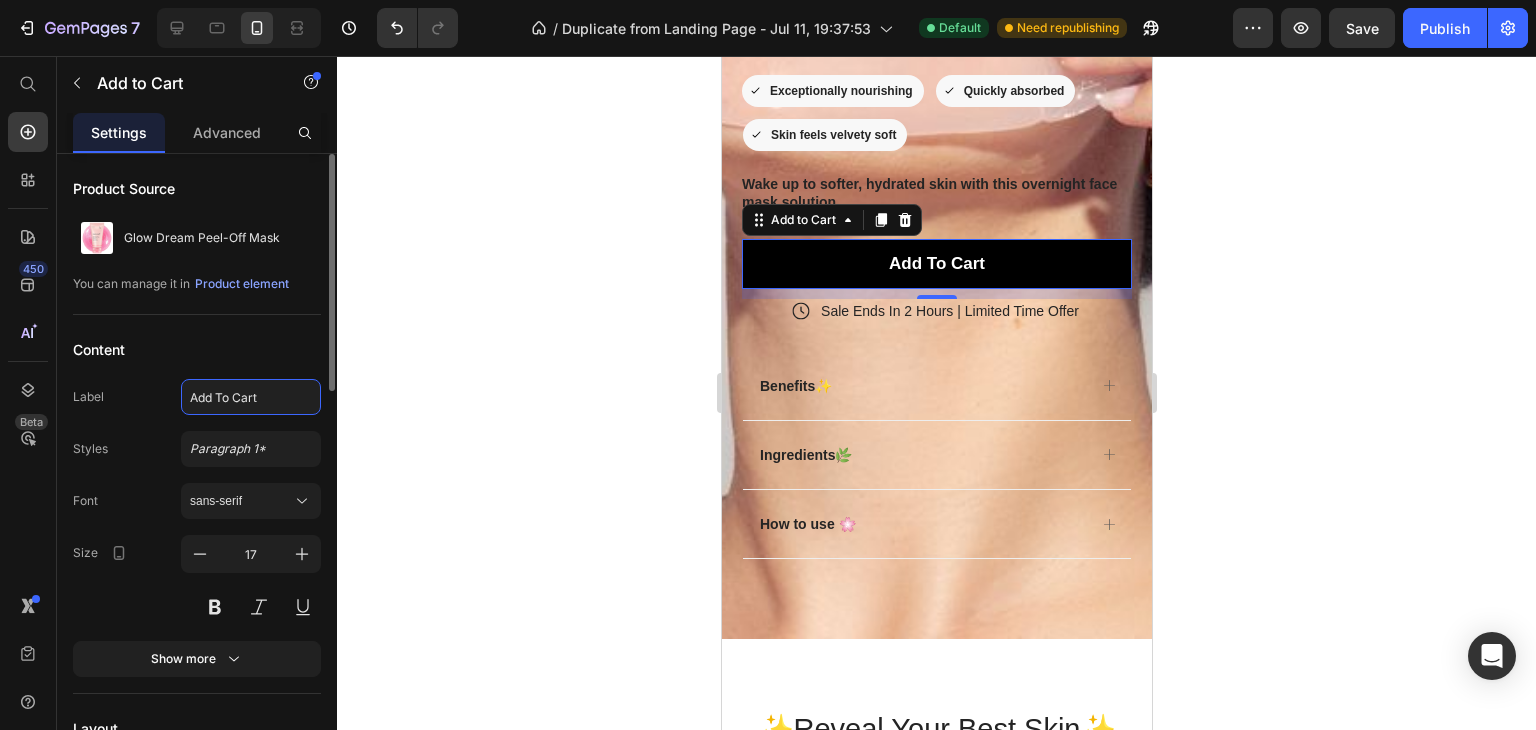 click on "Add To Cart" 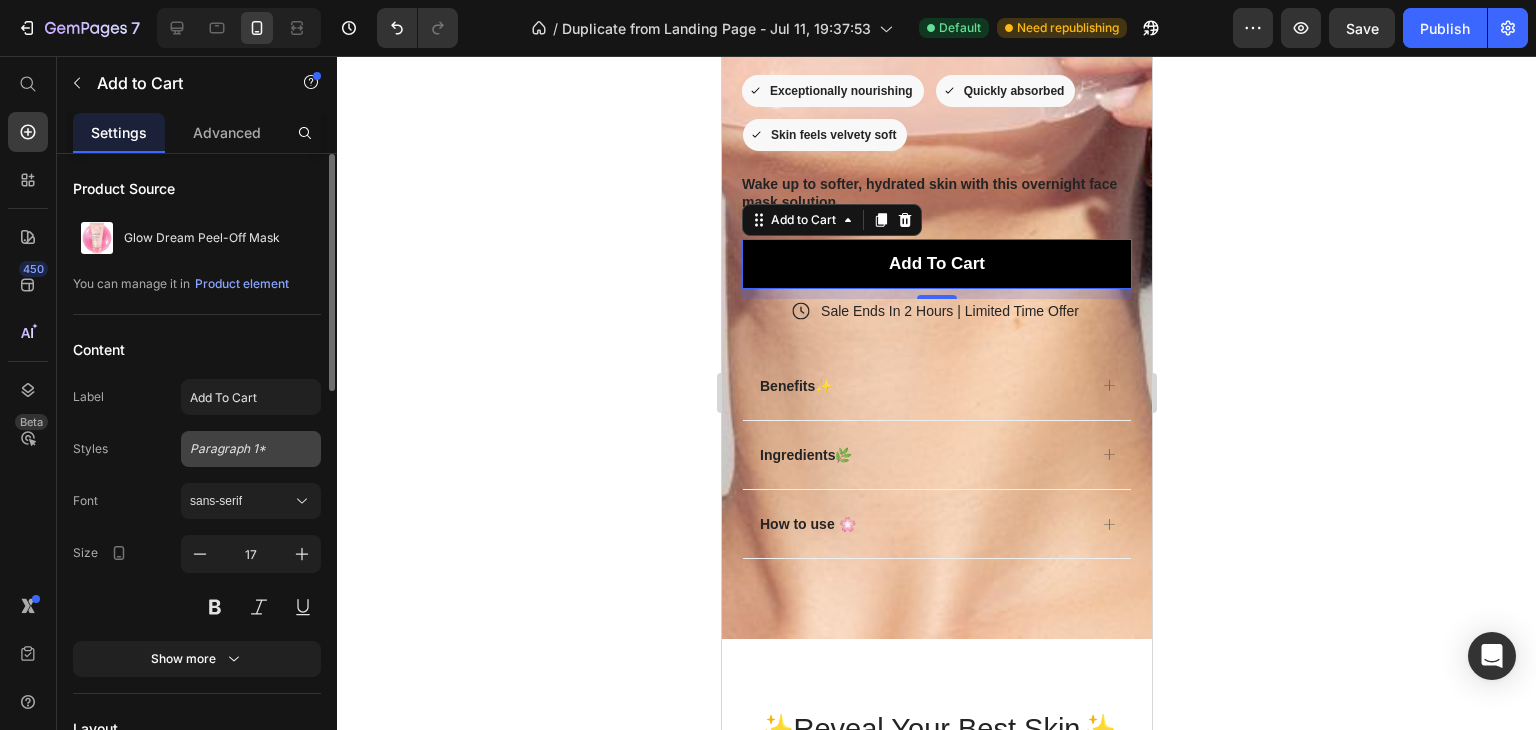 click on "Paragraph 1*" at bounding box center [239, 449] 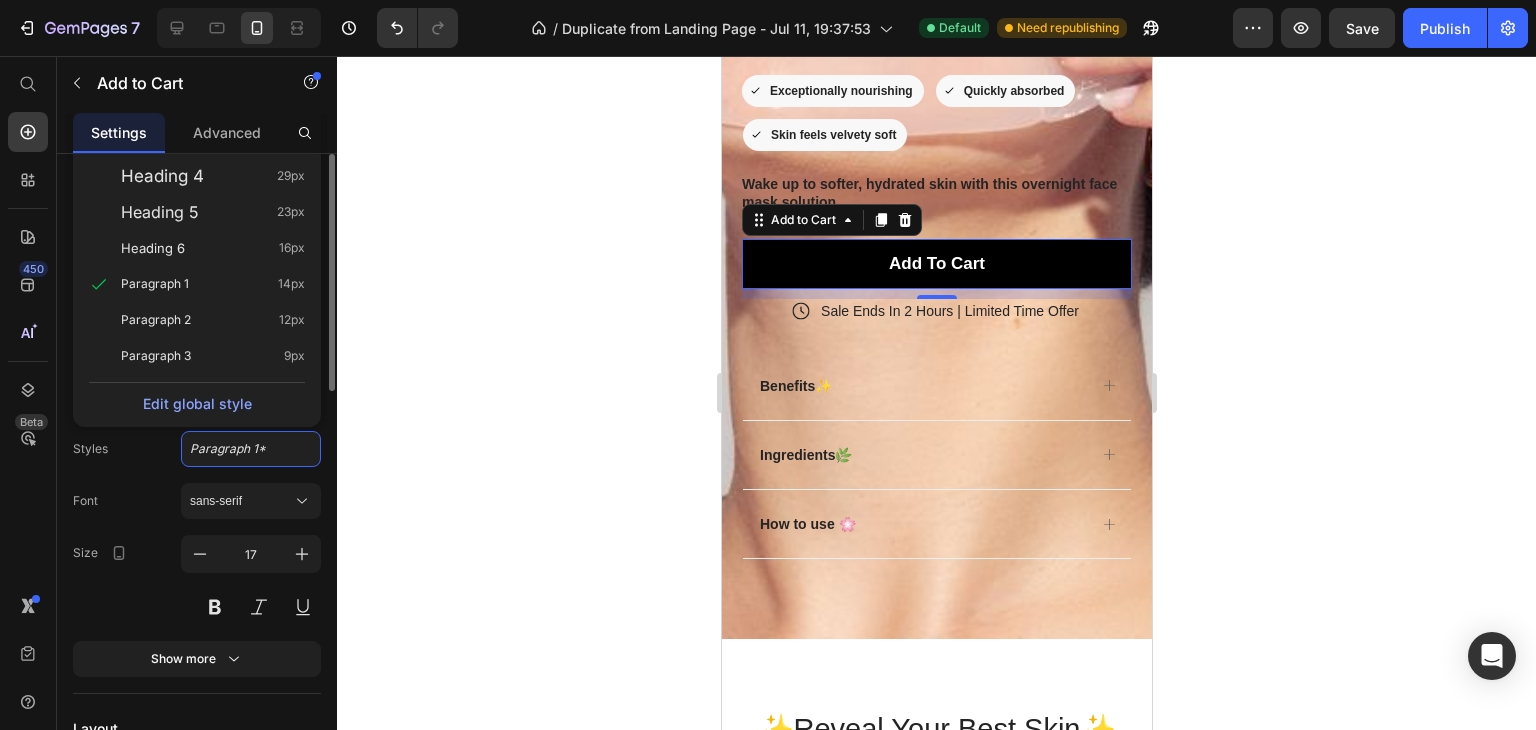 click on "Font sans-serif" at bounding box center (197, 501) 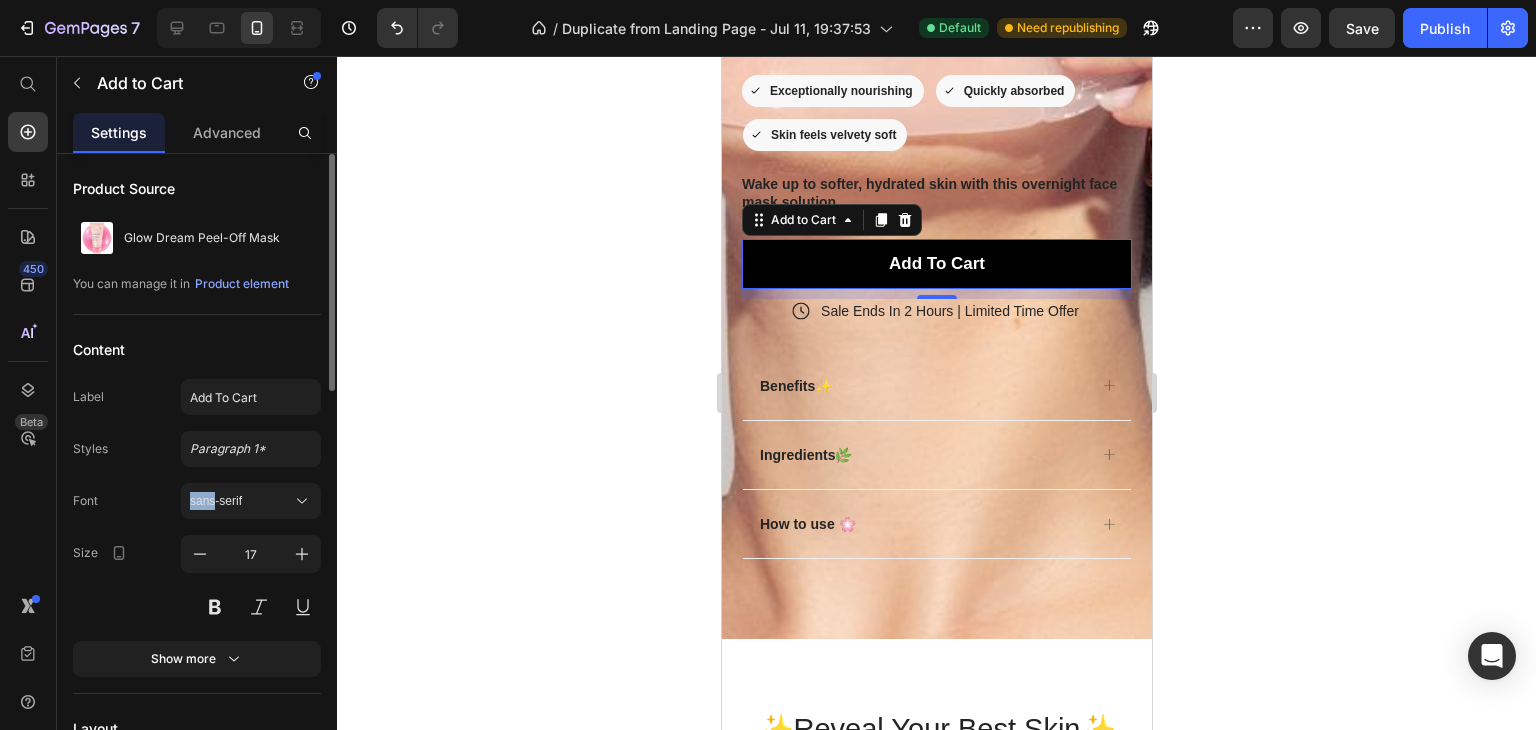 click on "Font sans-serif" at bounding box center [197, 501] 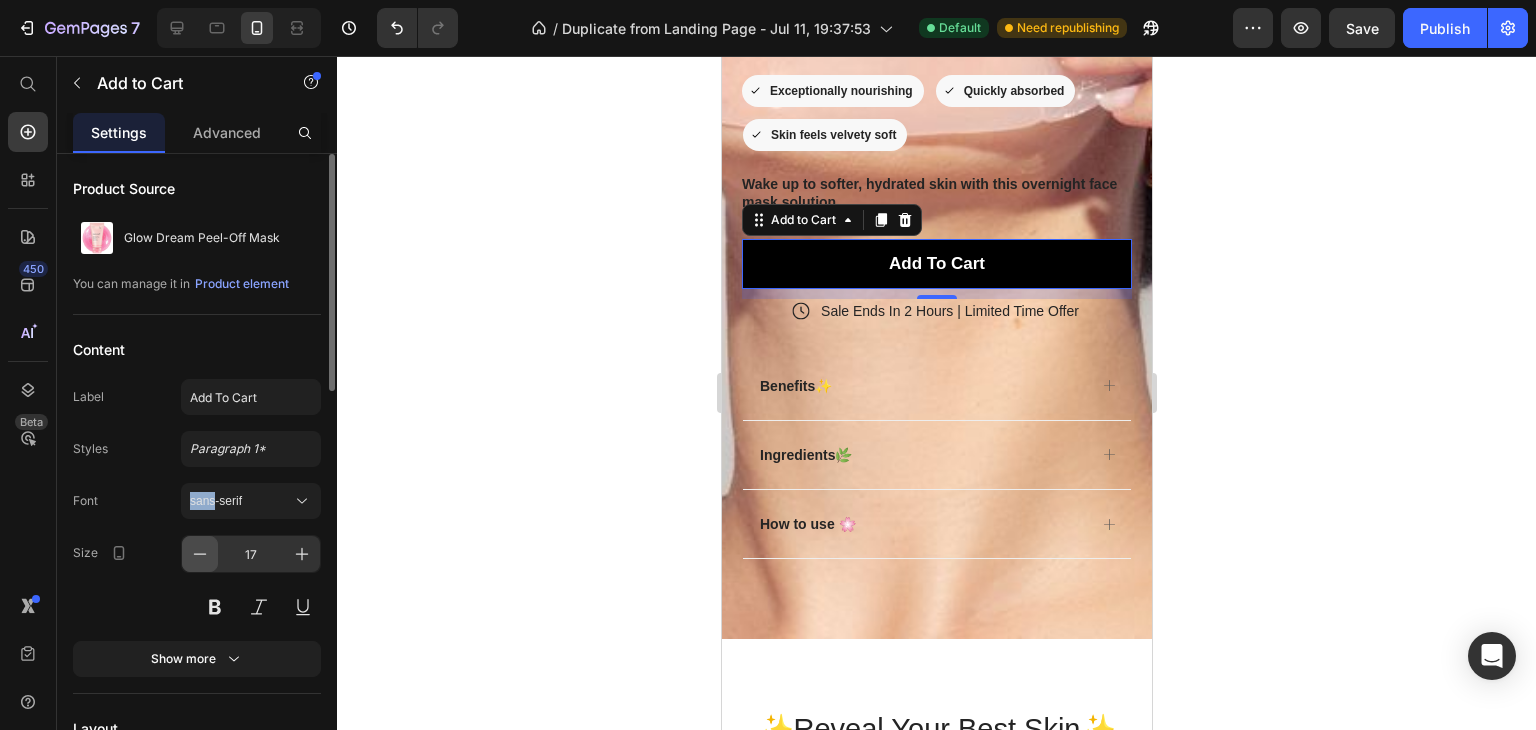 click 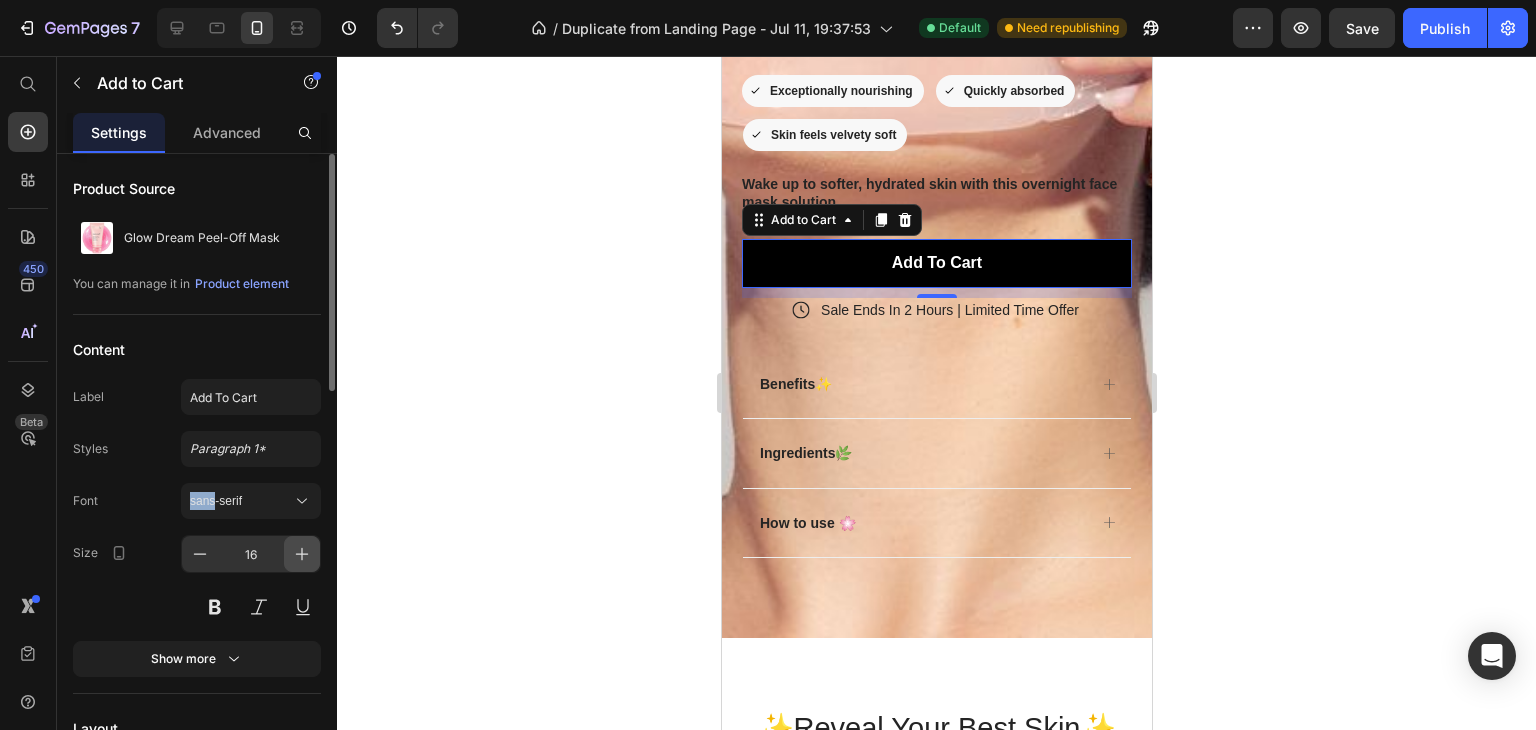 click 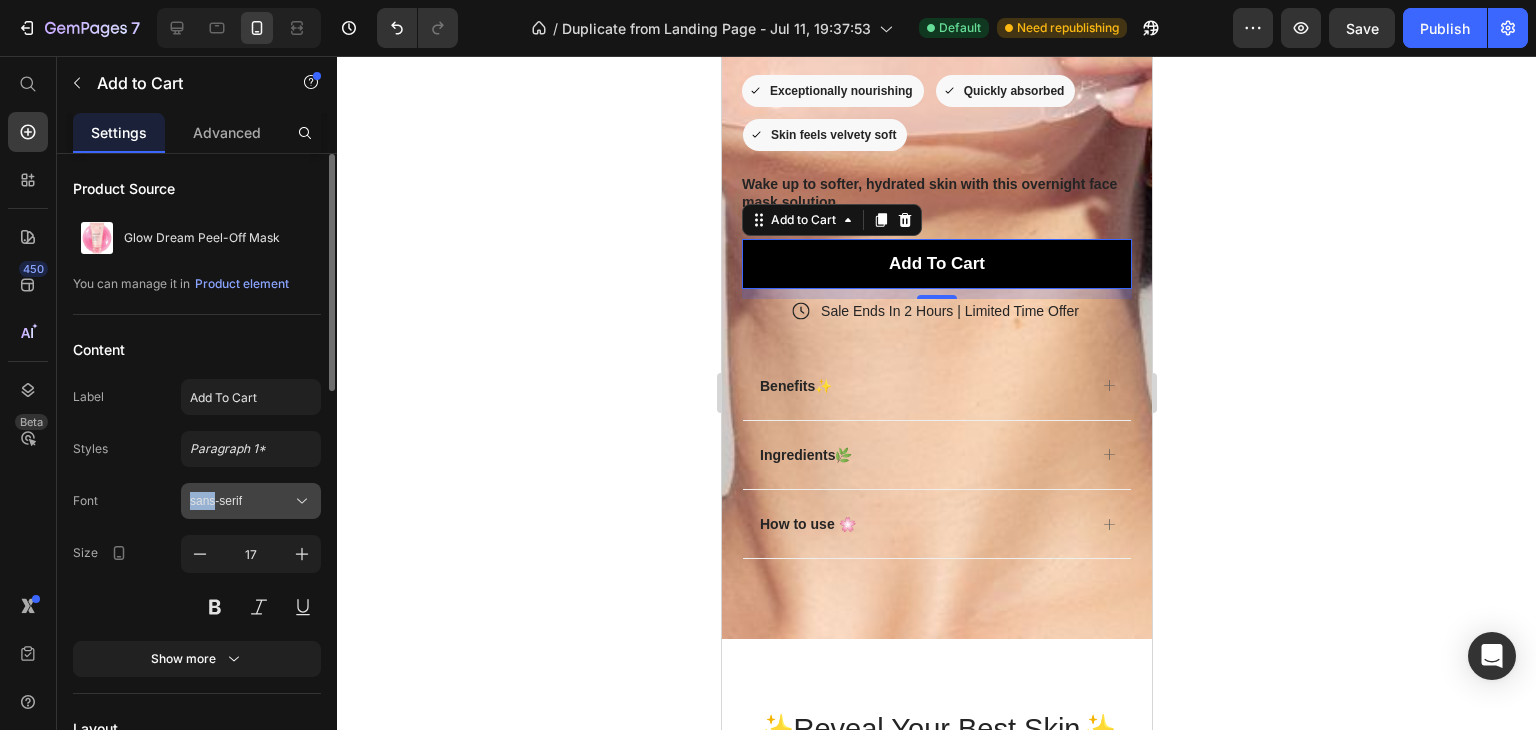 click on "sans-serif" at bounding box center [241, 501] 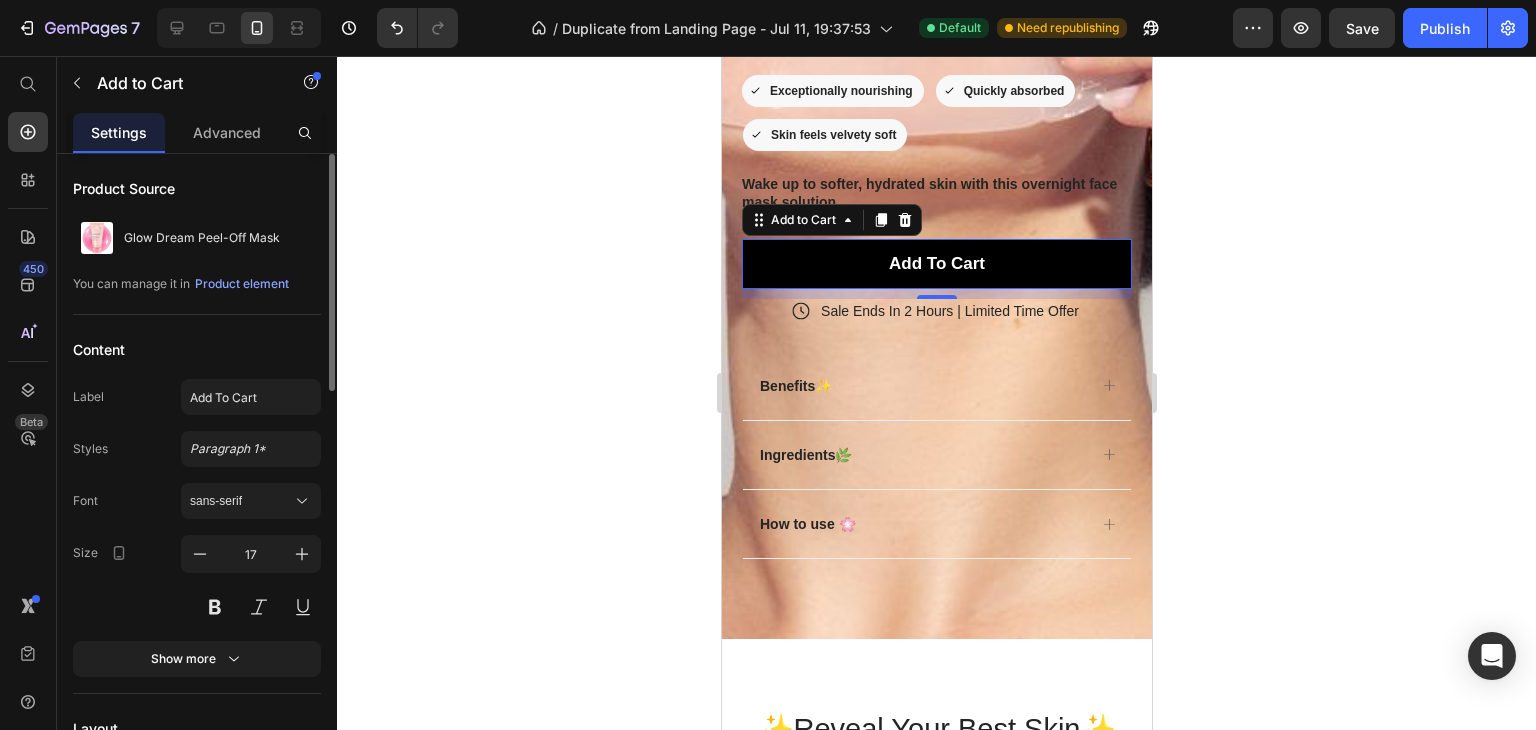 click on "Size 17" at bounding box center [197, 580] 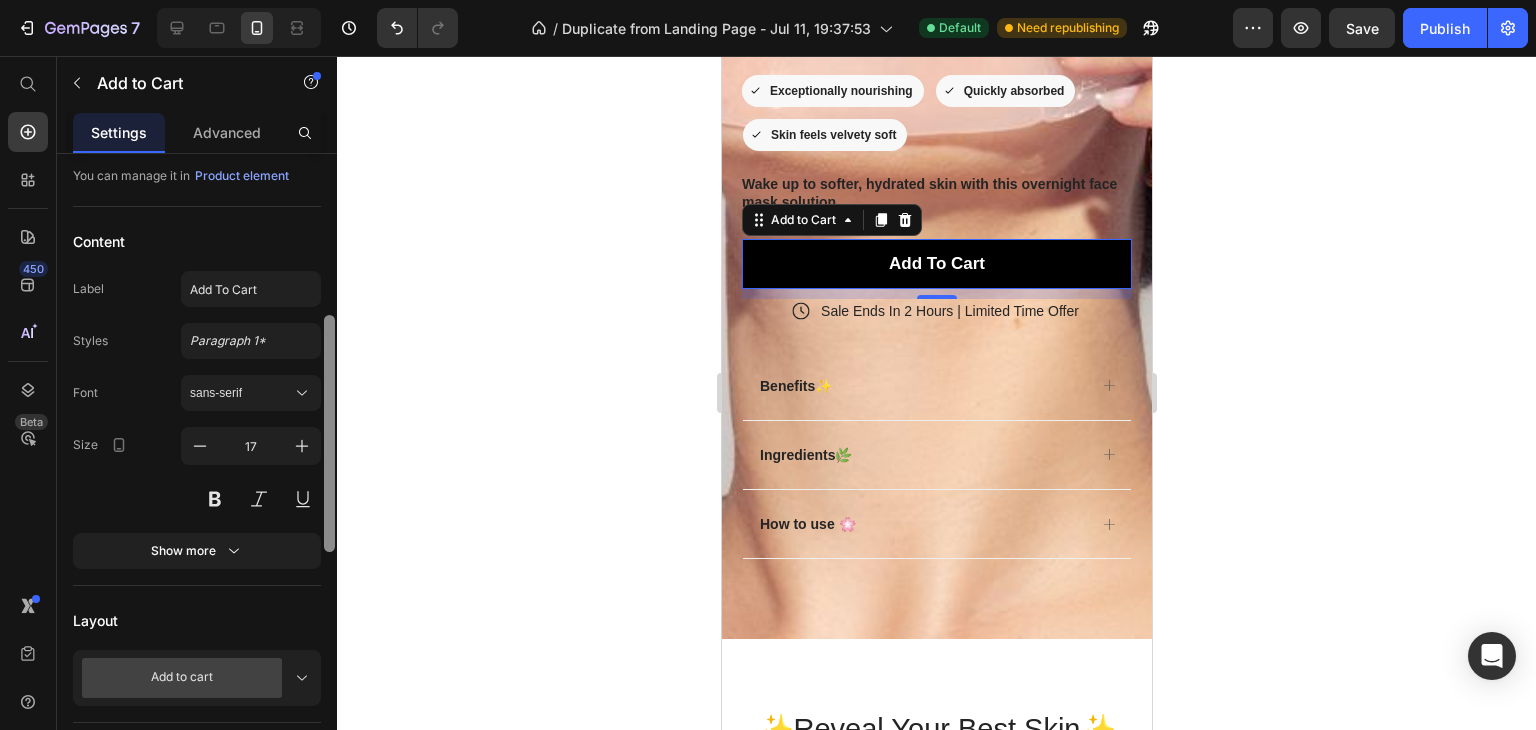 scroll, scrollTop: 0, scrollLeft: 0, axis: both 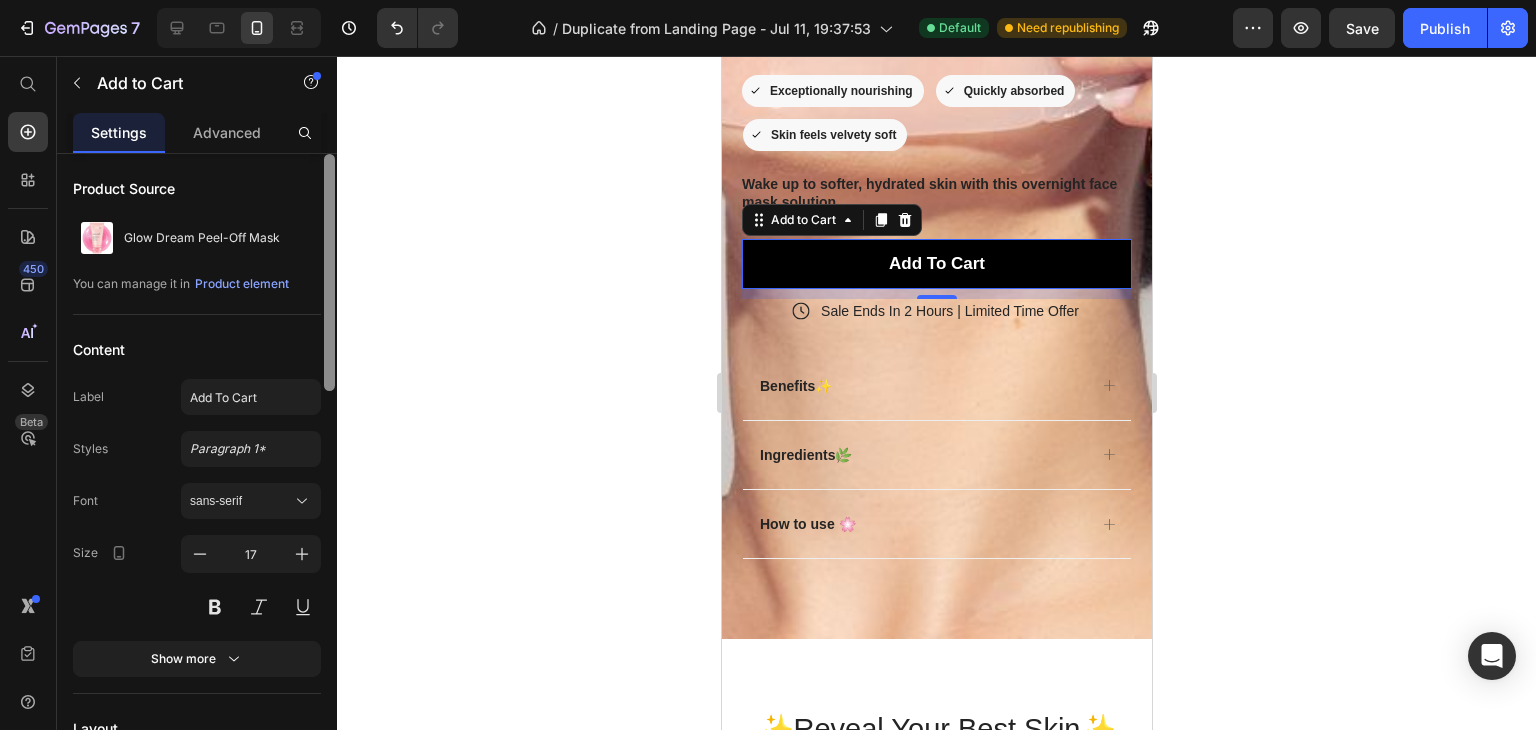 drag, startPoint x: 327, startPoint y: 329, endPoint x: 328, endPoint y: 209, distance: 120.004166 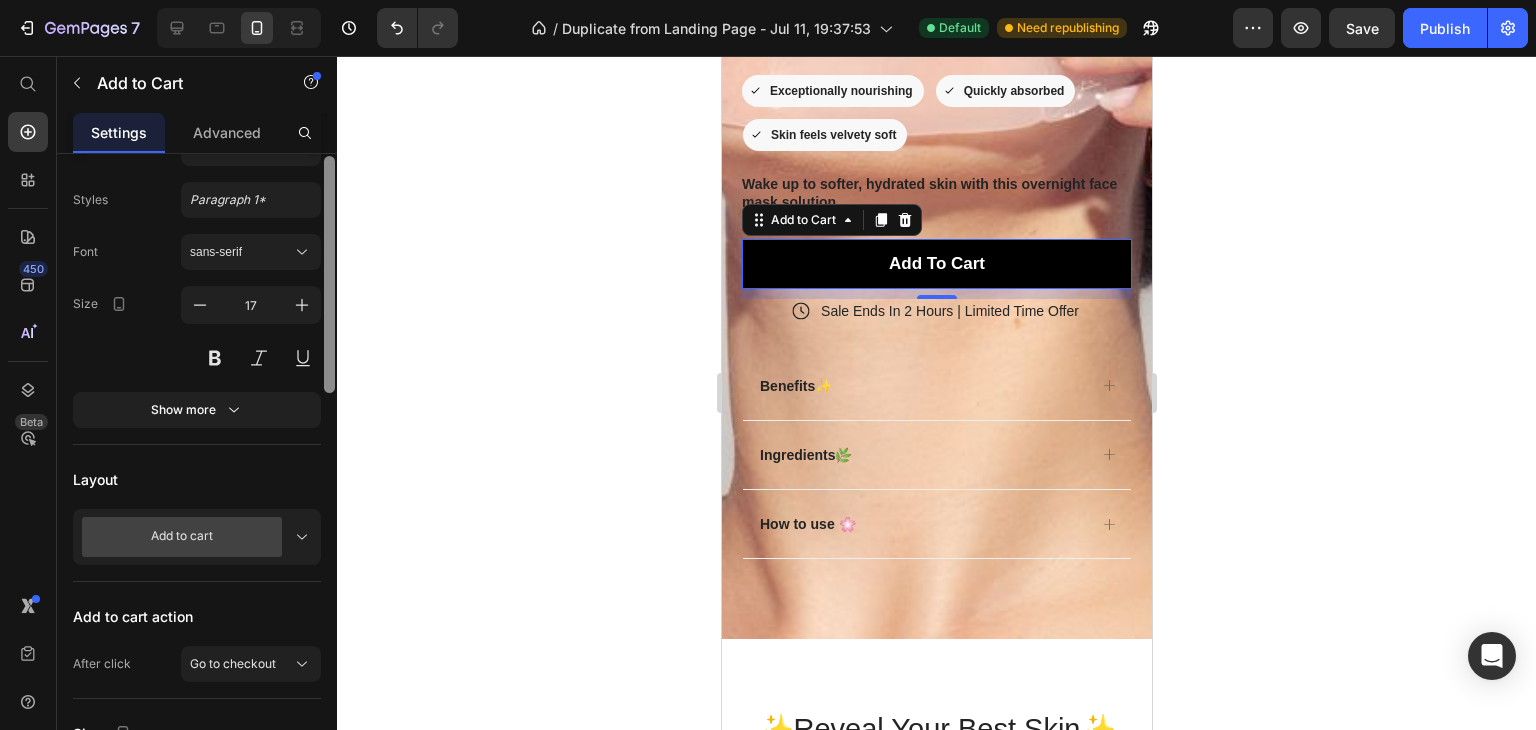 scroll, scrollTop: 0, scrollLeft: 0, axis: both 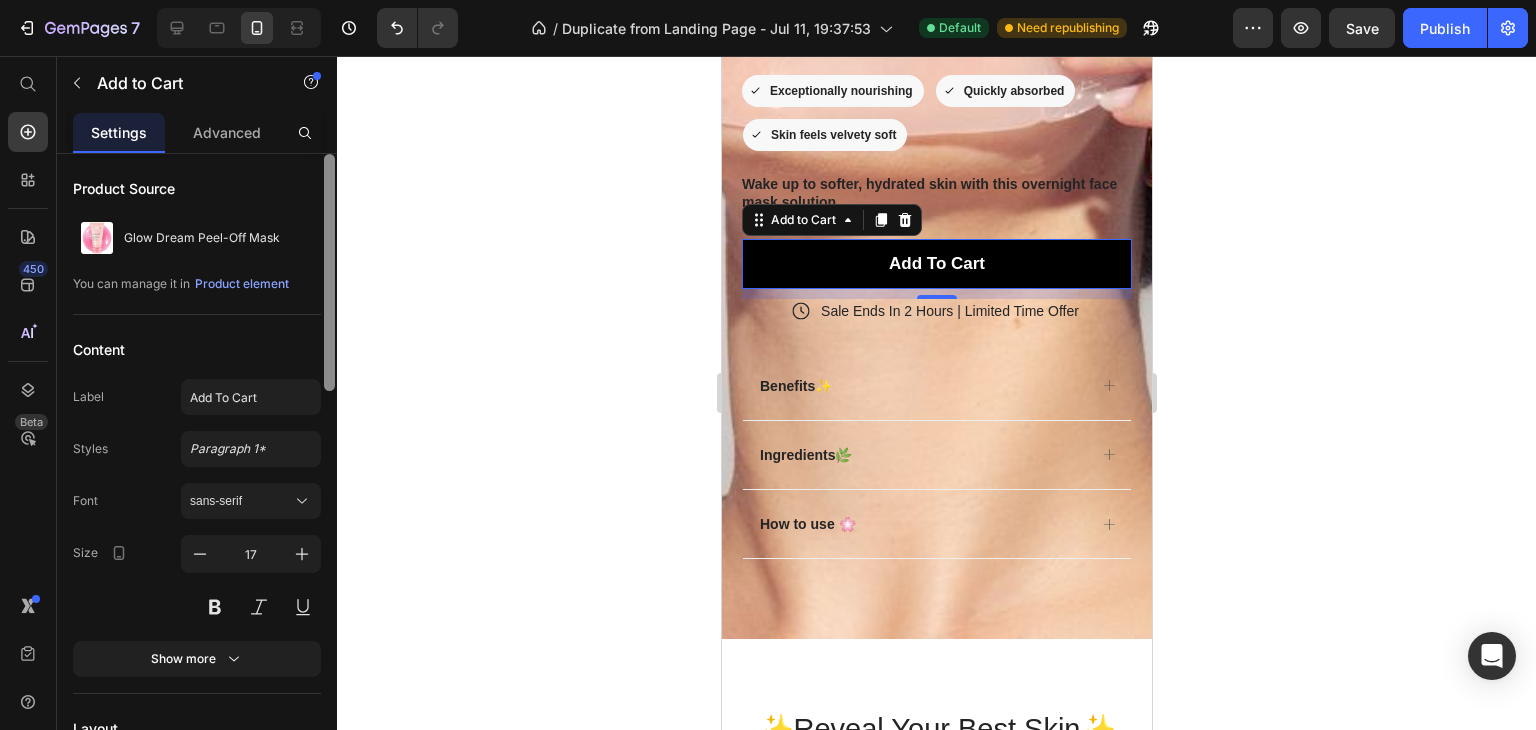 drag, startPoint x: 332, startPoint y: 229, endPoint x: 375, endPoint y: 77, distance: 157.96518 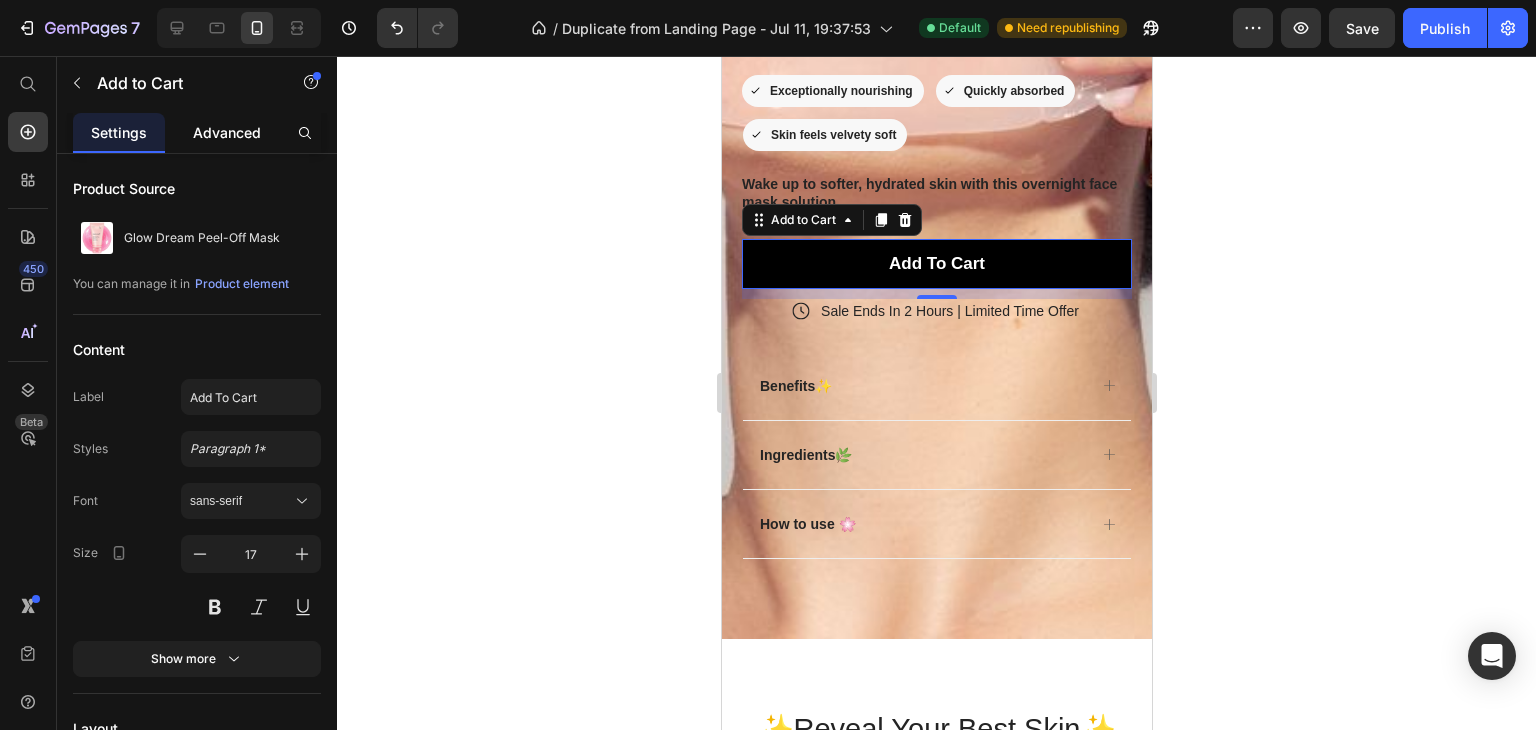 click on "Advanced" at bounding box center (227, 132) 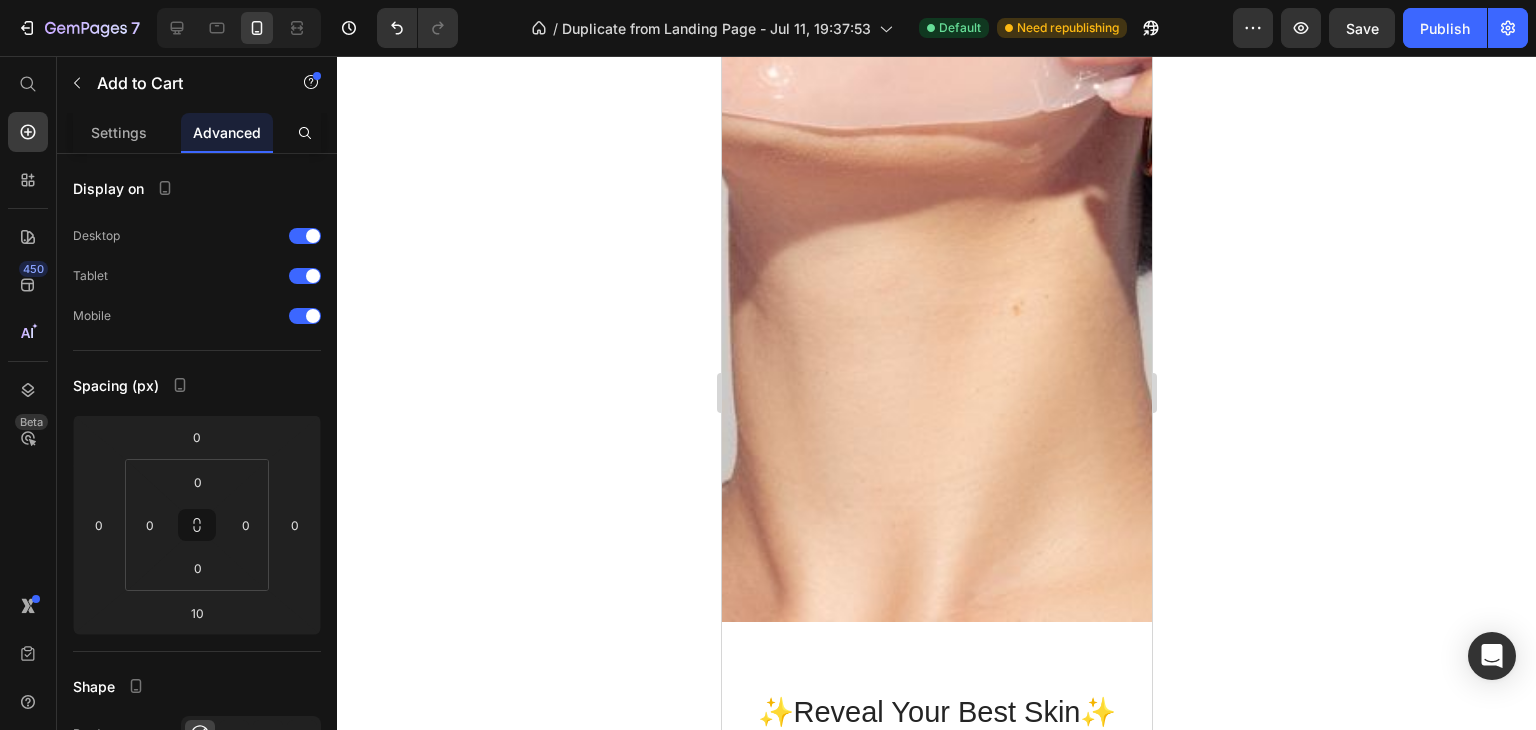scroll, scrollTop: 2002, scrollLeft: 0, axis: vertical 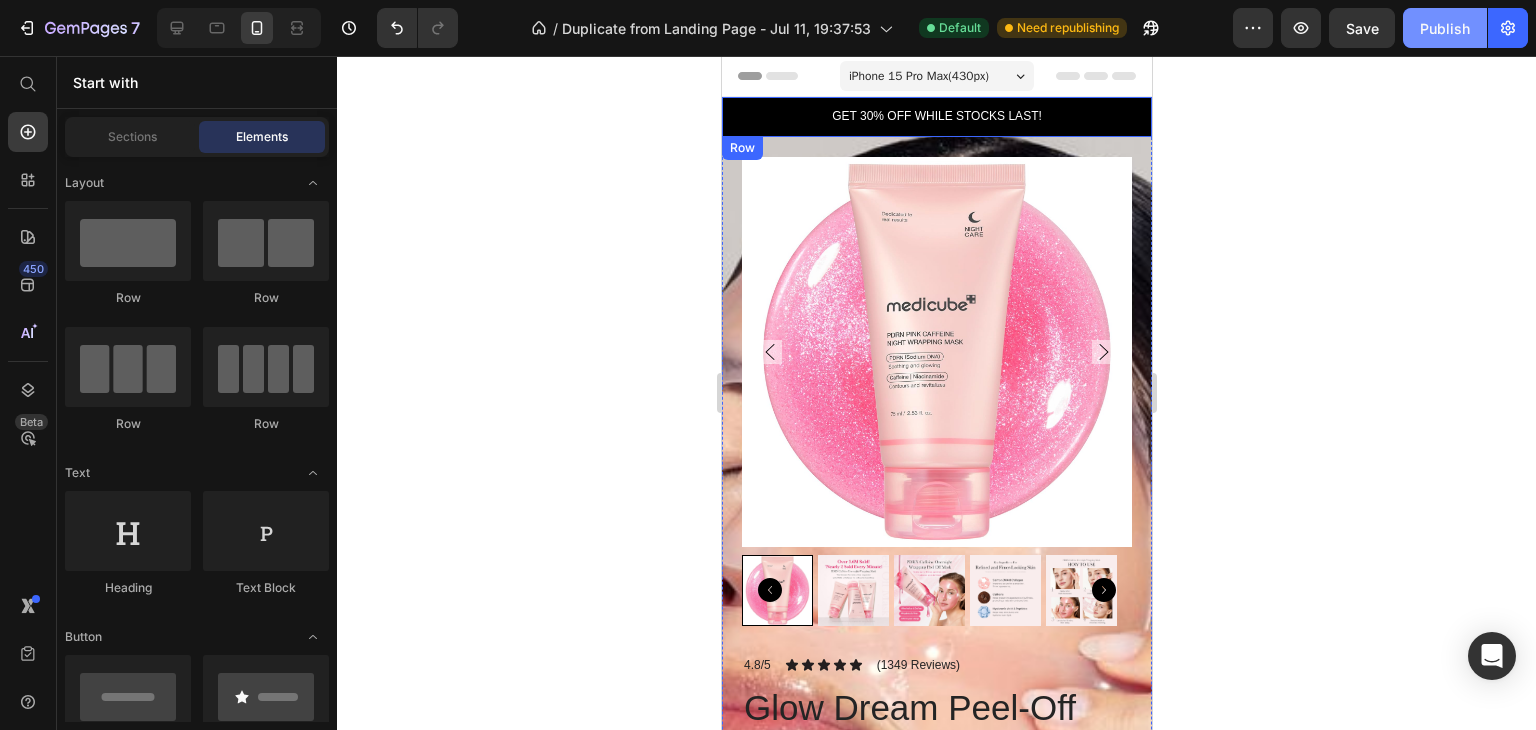click on "Publish" at bounding box center (1445, 28) 